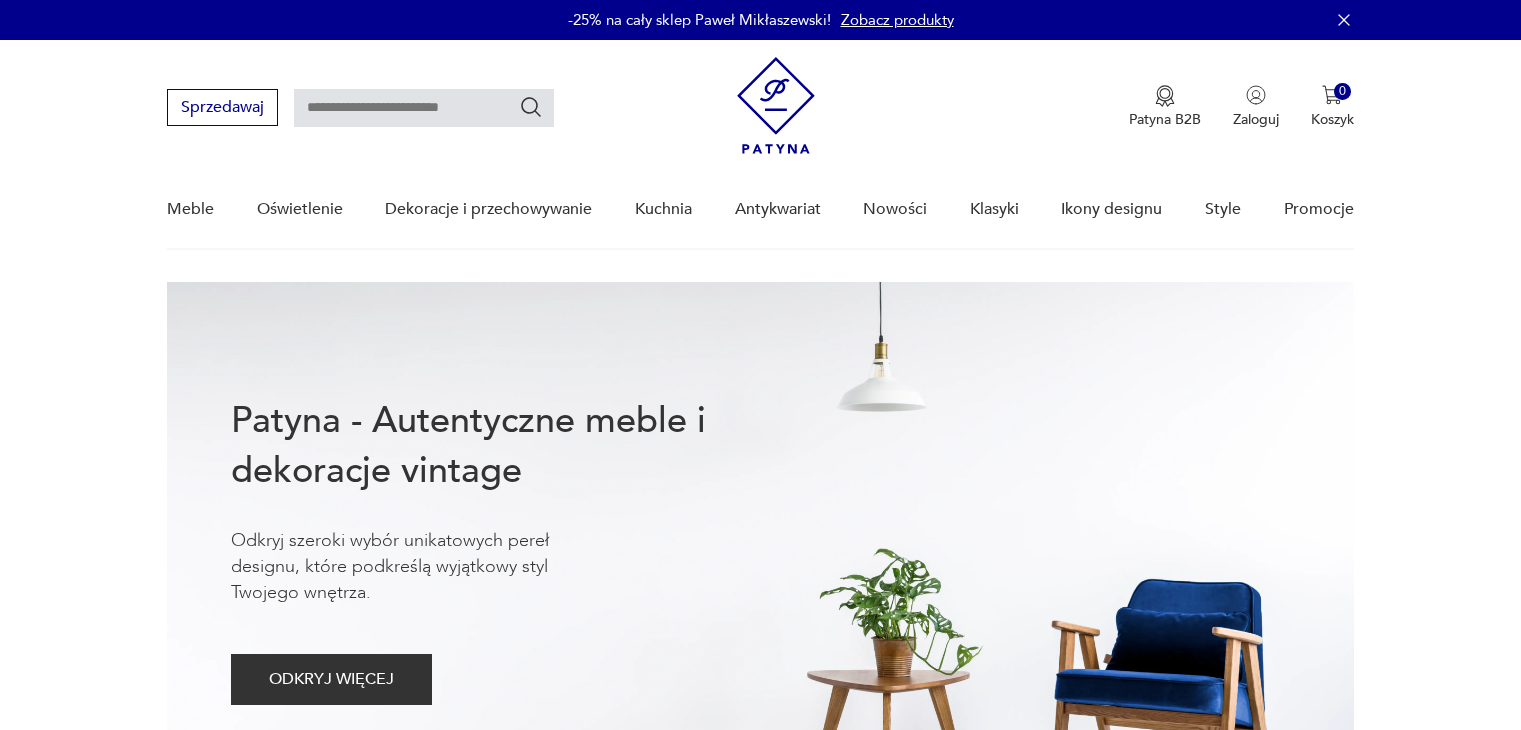 scroll, scrollTop: 272, scrollLeft: 0, axis: vertical 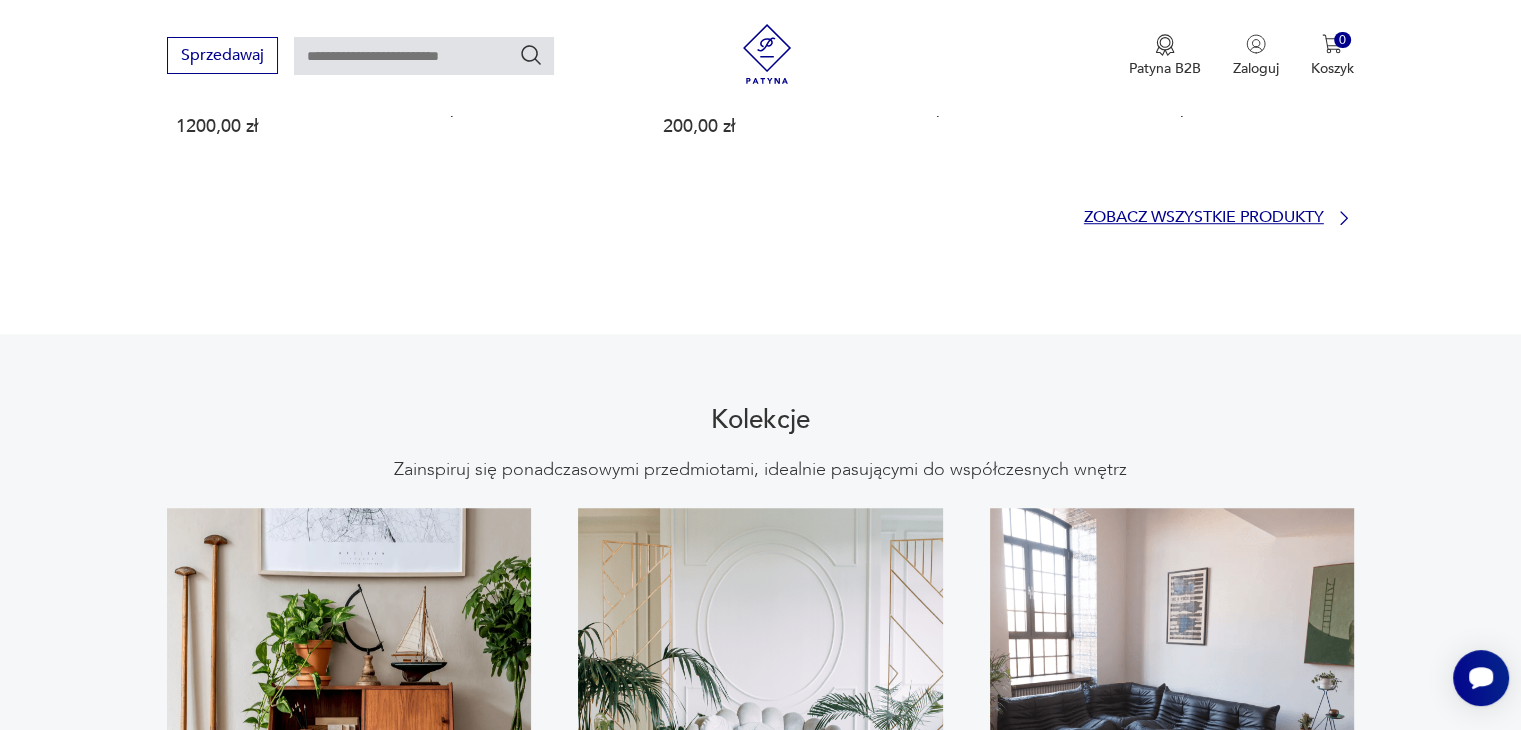 click on "Zobacz wszystkie produkty" at bounding box center (1204, 217) 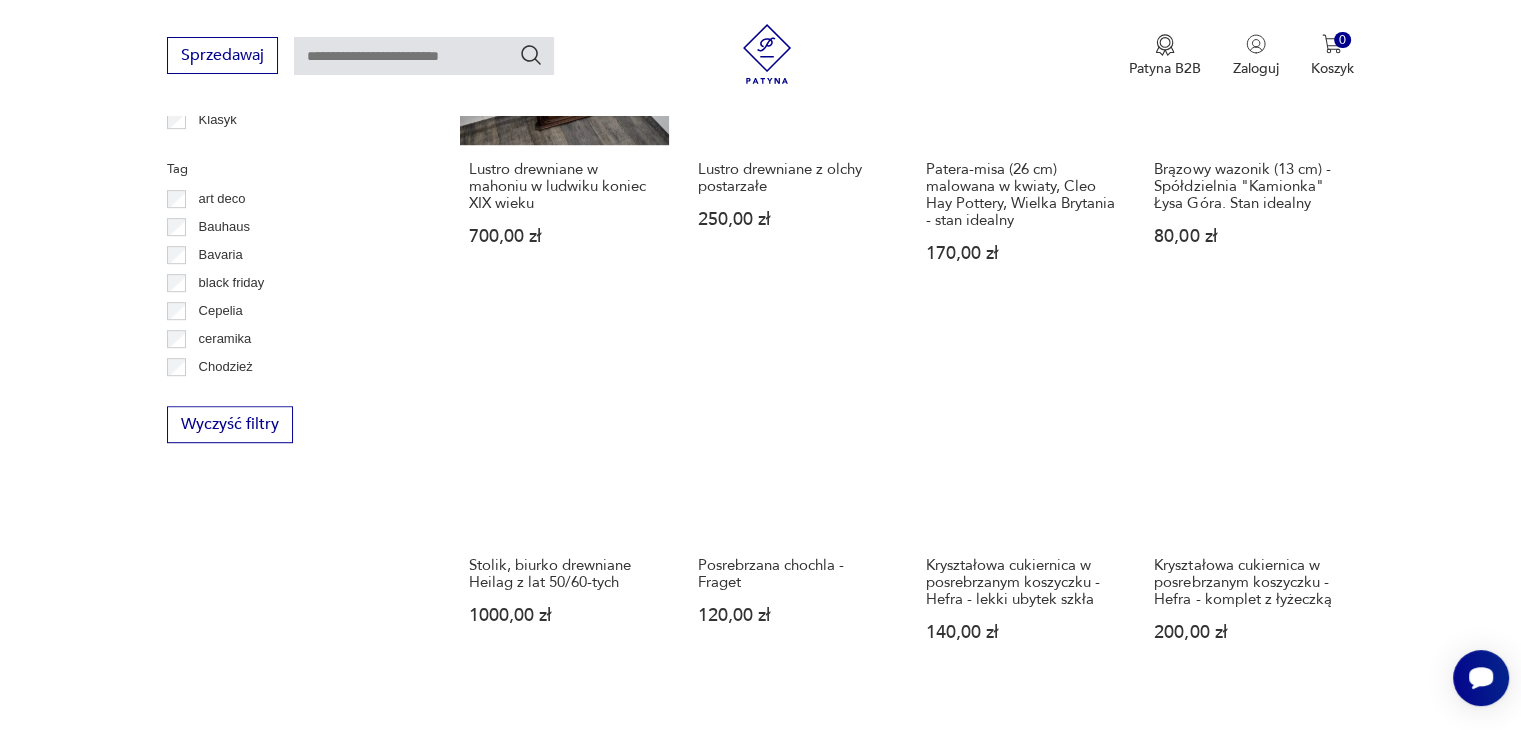 scroll, scrollTop: 1089, scrollLeft: 0, axis: vertical 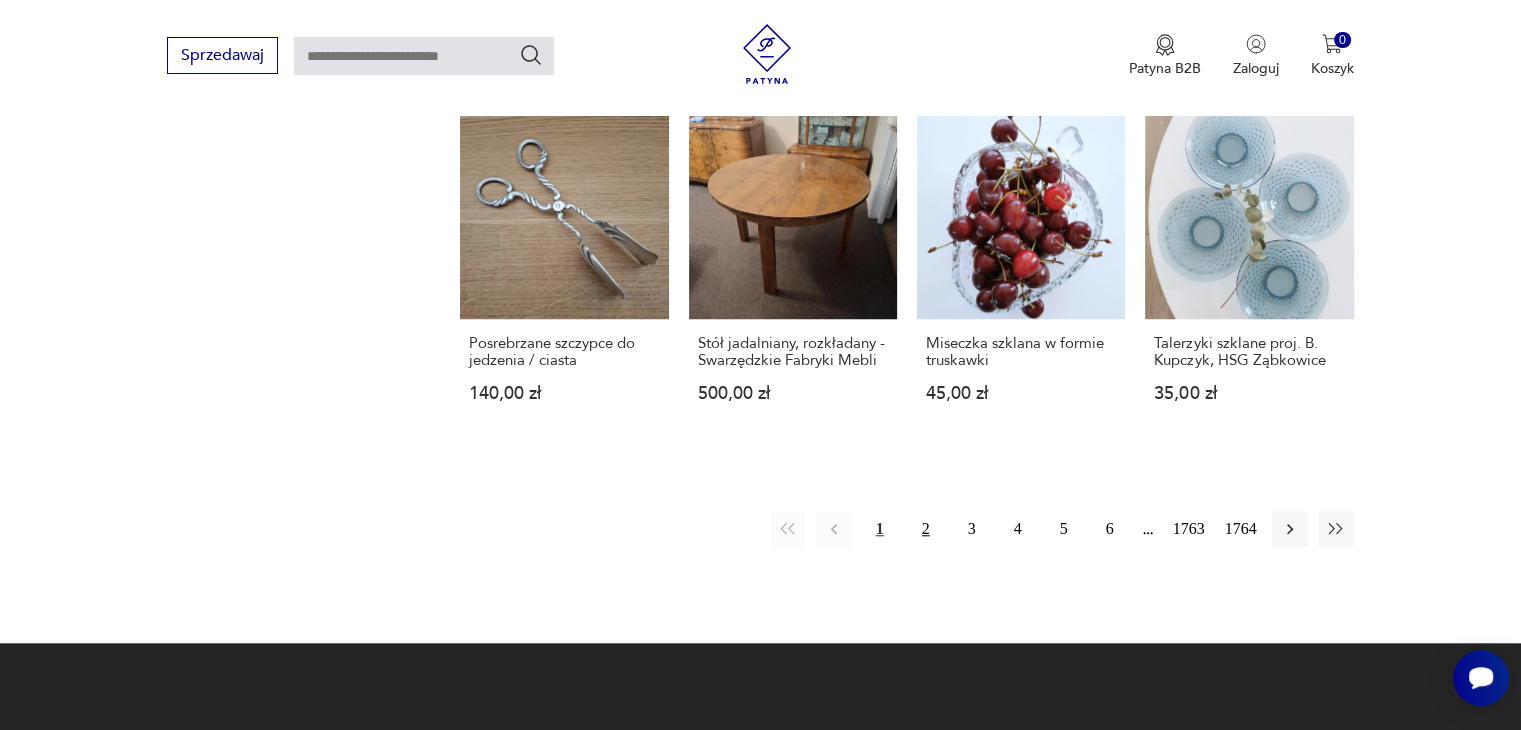 click on "2" at bounding box center (926, 529) 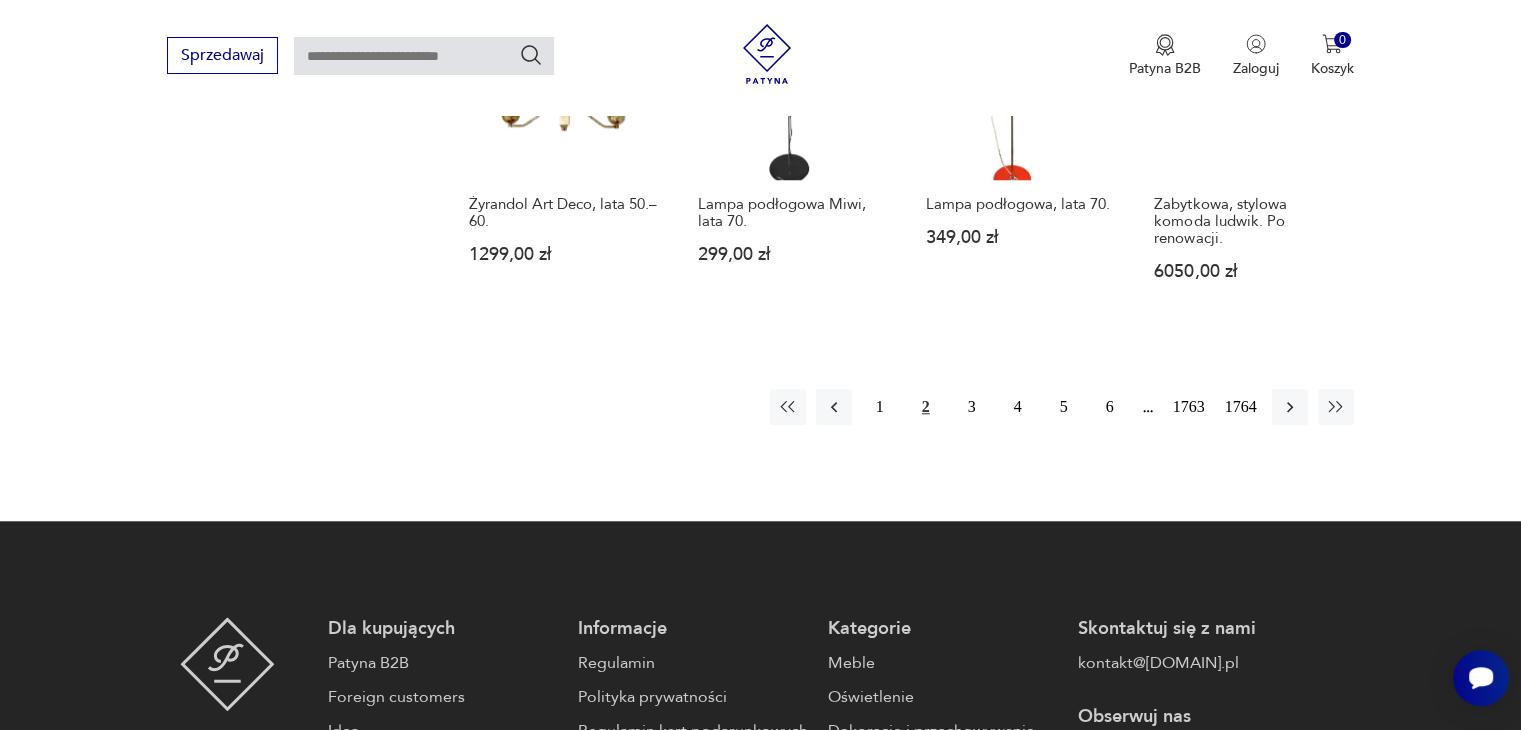 scroll, scrollTop: 1858, scrollLeft: 0, axis: vertical 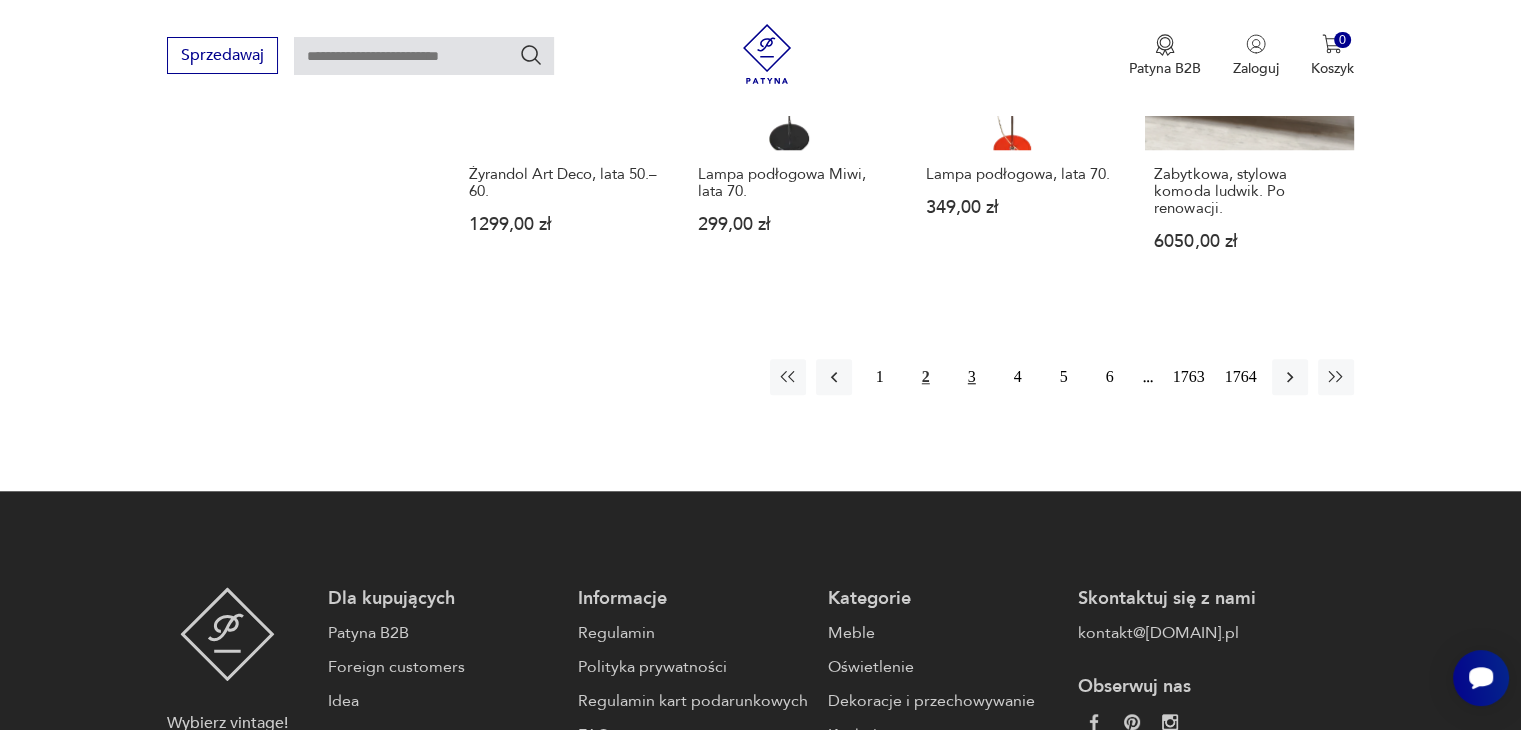 click on "3" at bounding box center (972, 377) 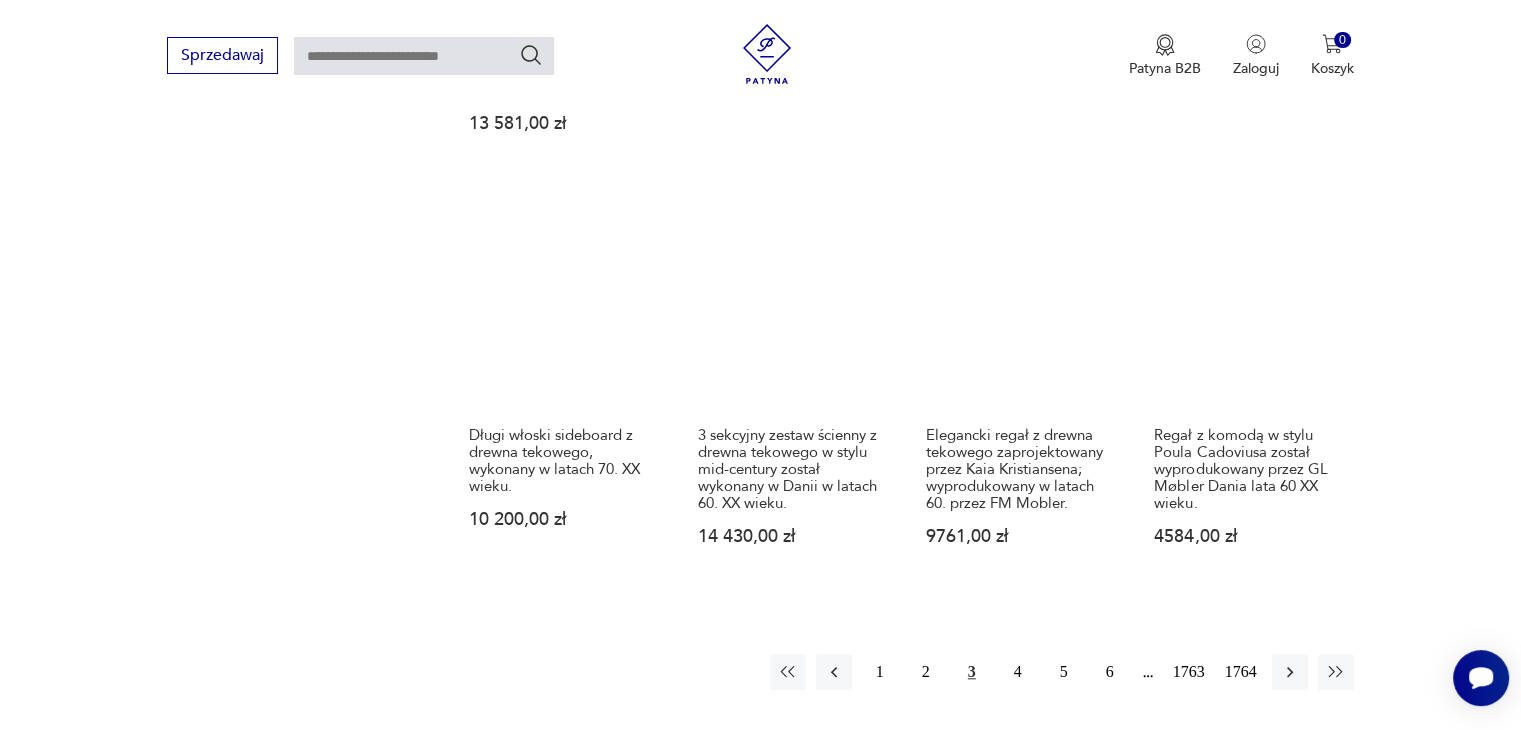 scroll, scrollTop: 1658, scrollLeft: 0, axis: vertical 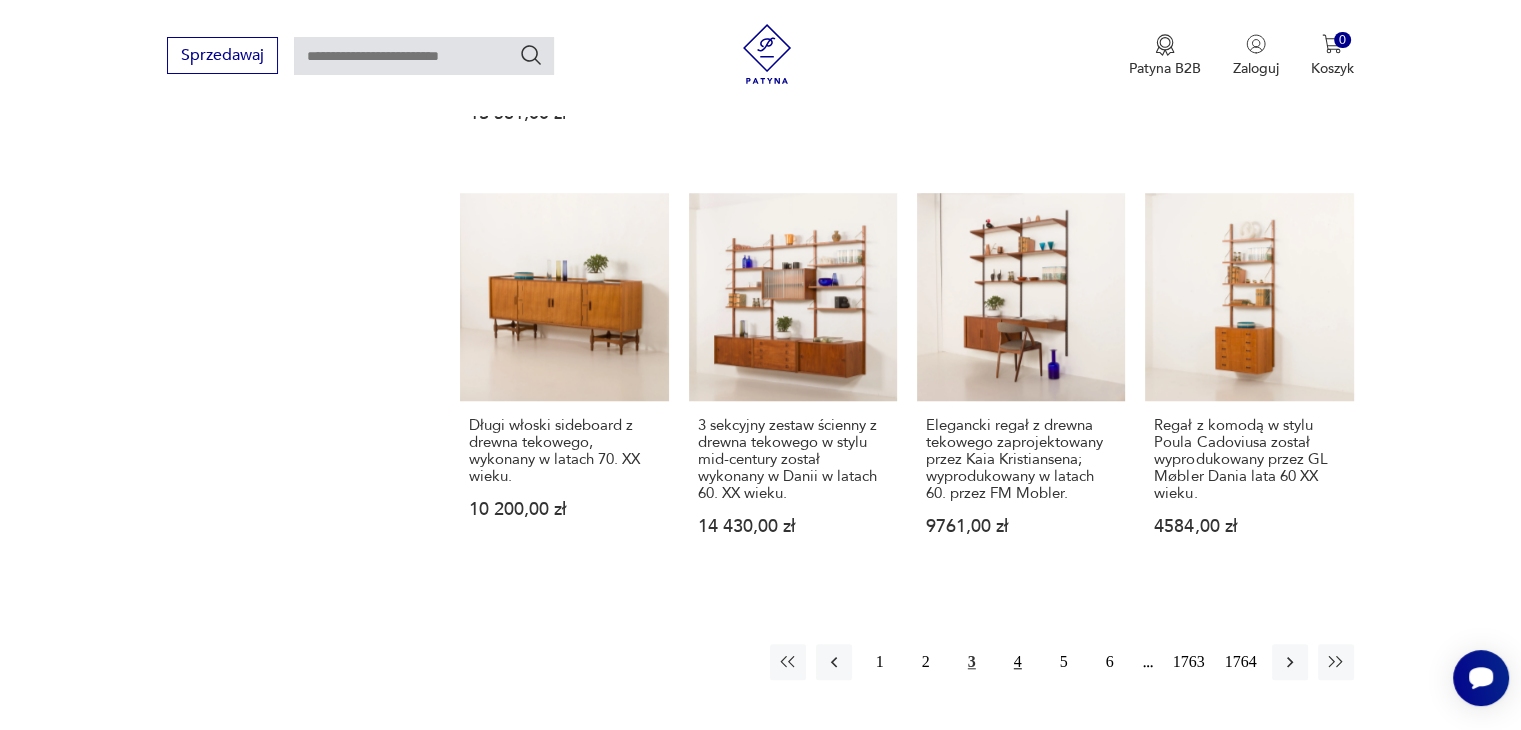 click on "4" at bounding box center [1018, 662] 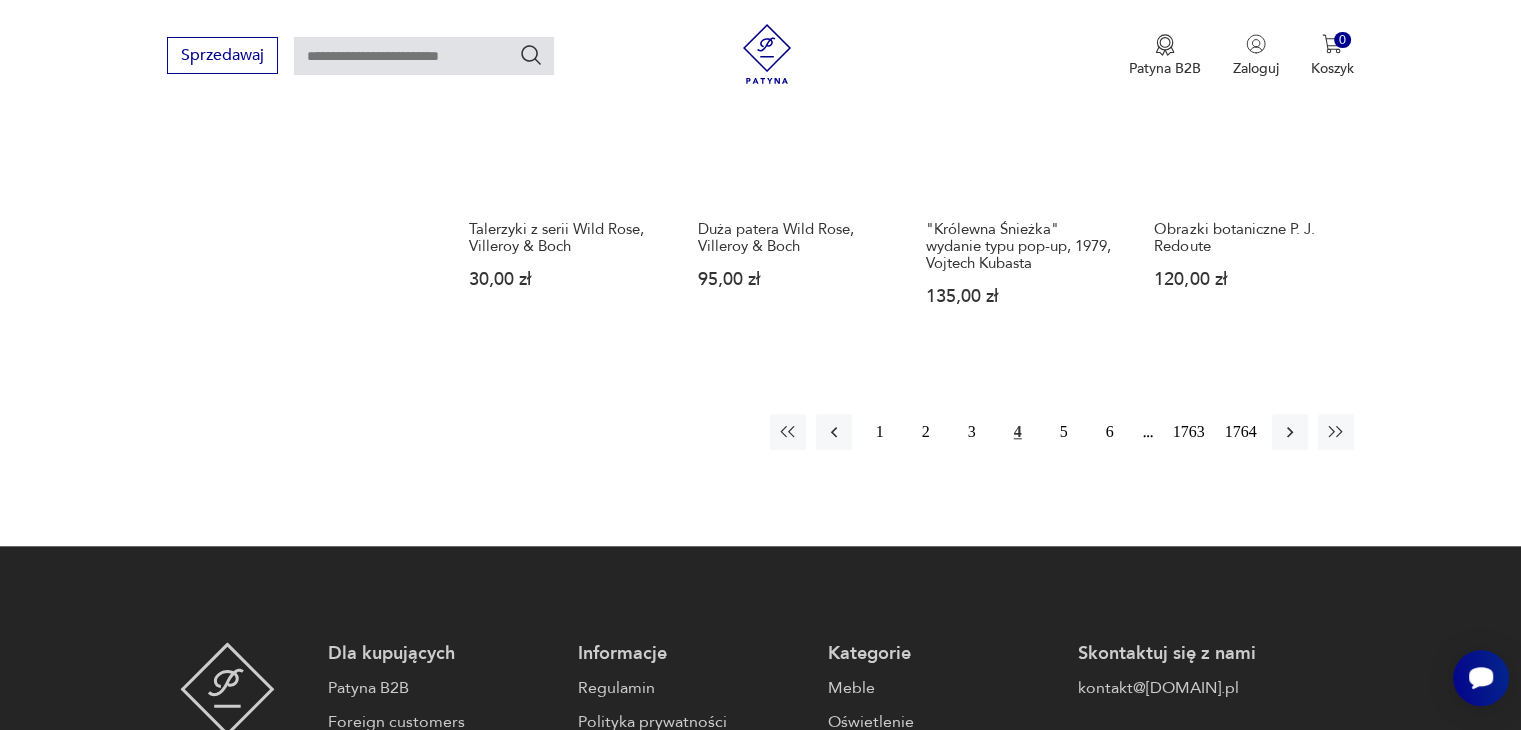 scroll, scrollTop: 1858, scrollLeft: 0, axis: vertical 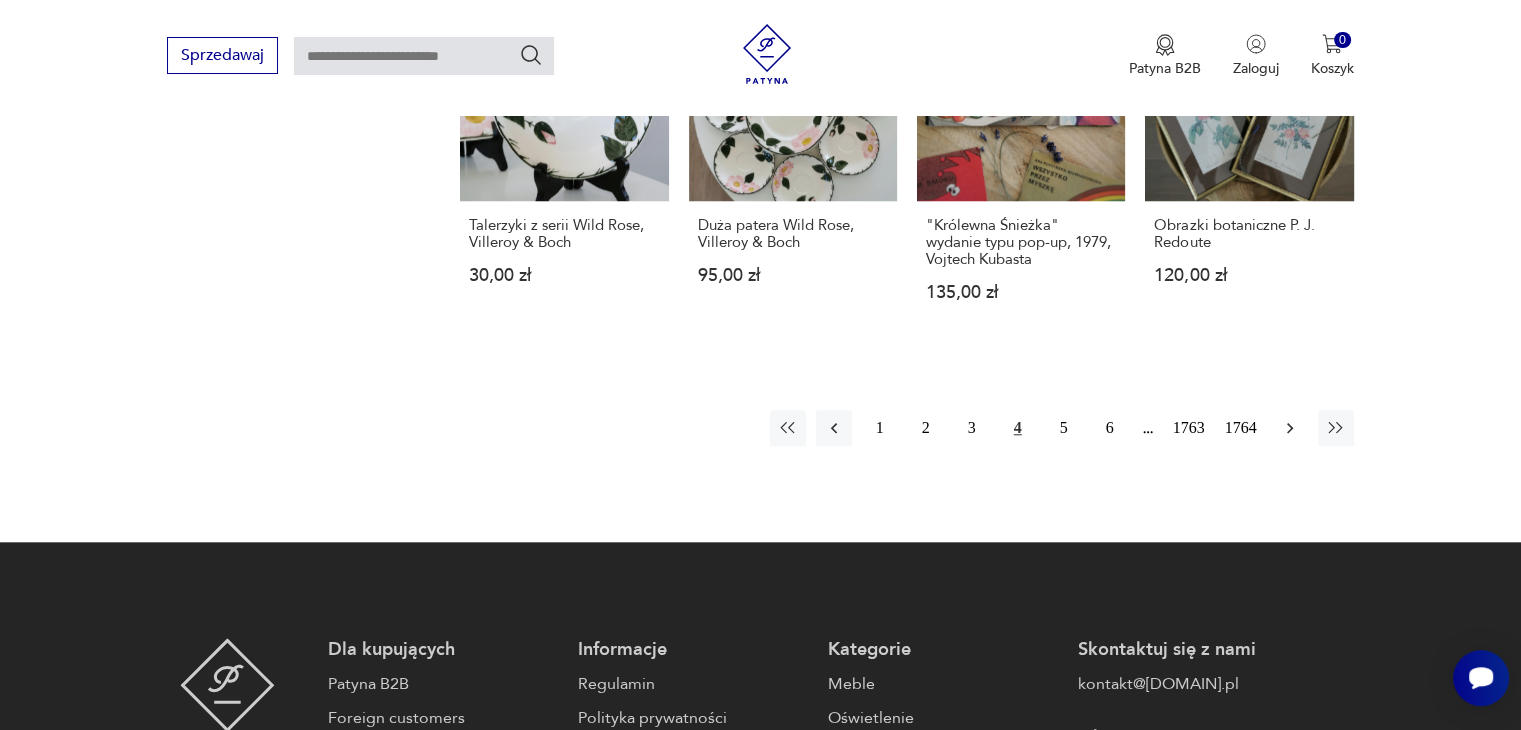 click 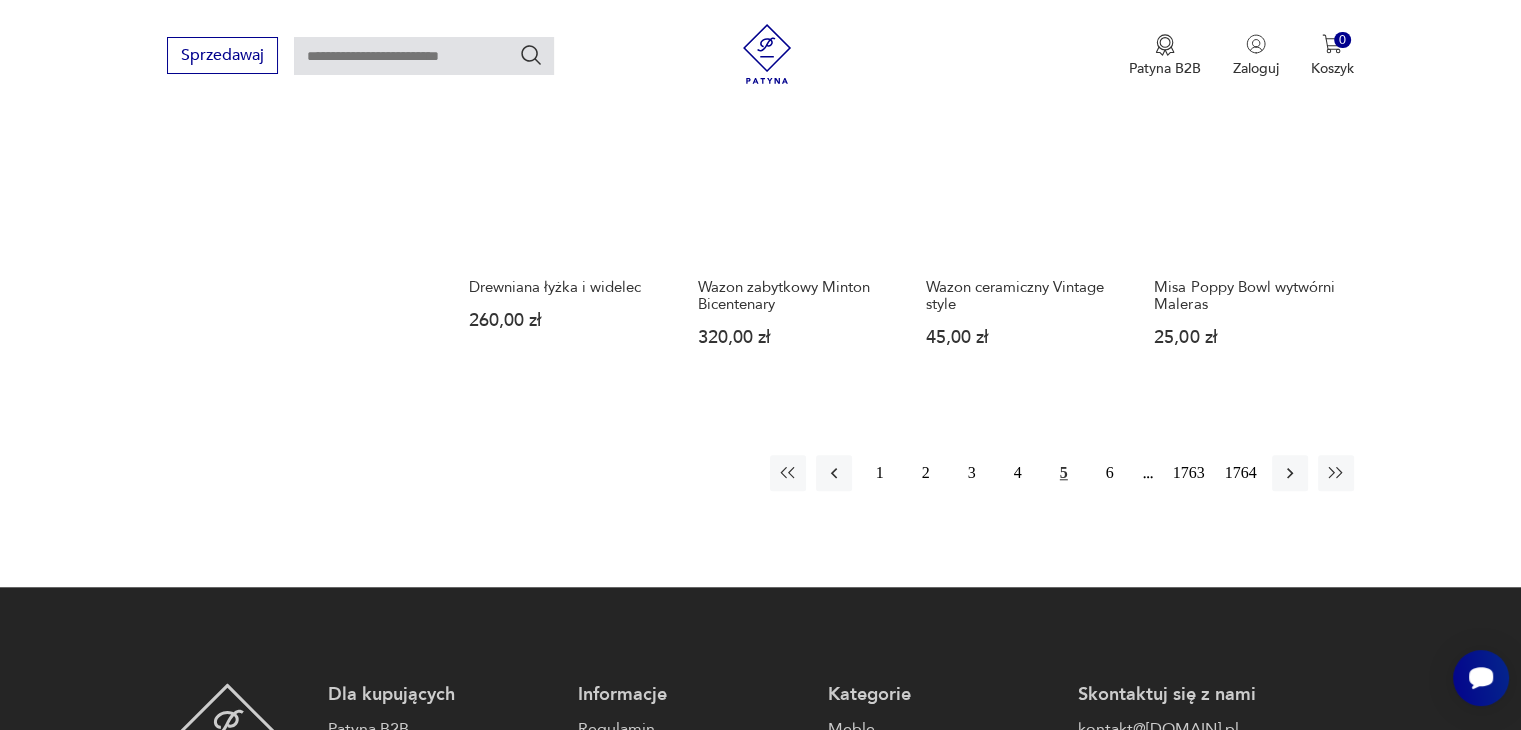 scroll, scrollTop: 1758, scrollLeft: 0, axis: vertical 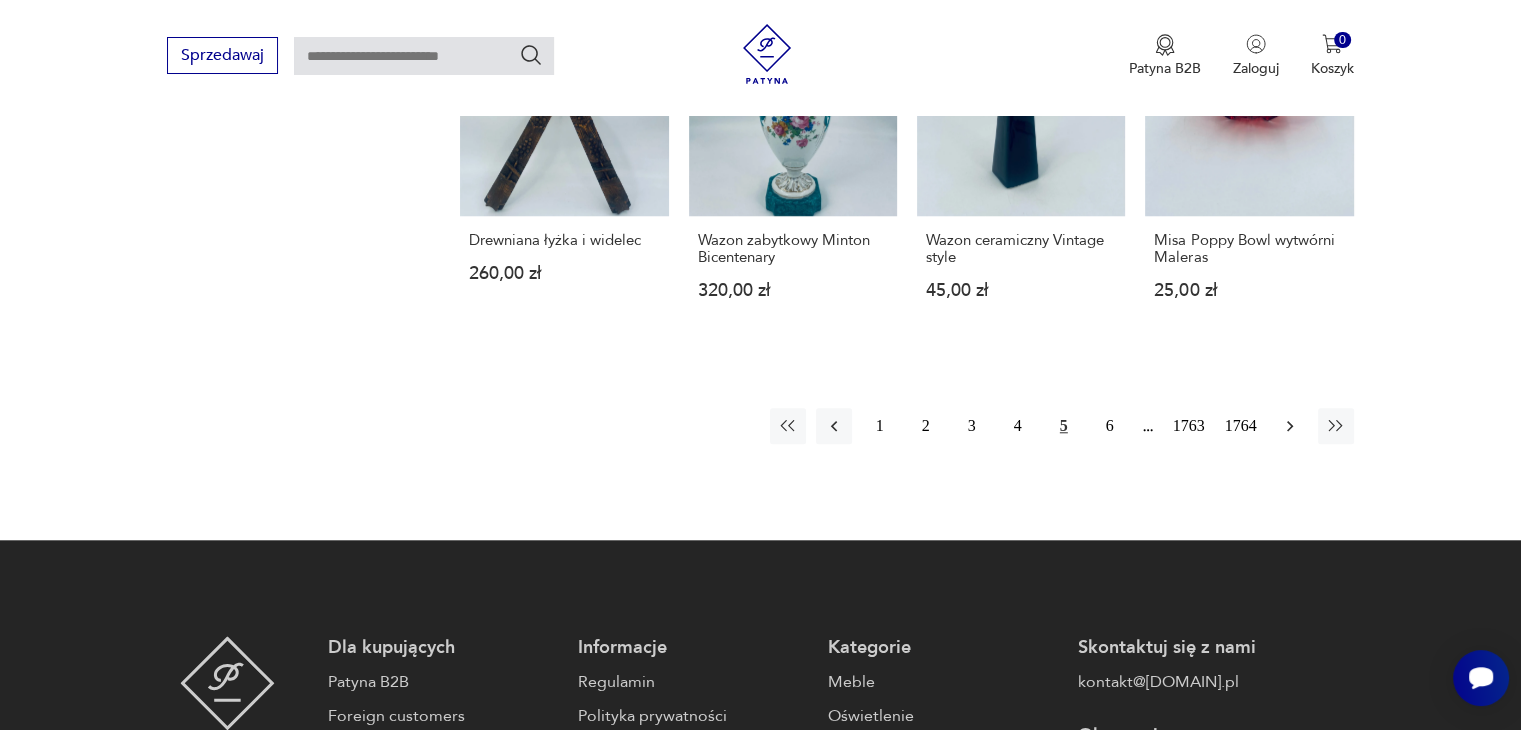 click 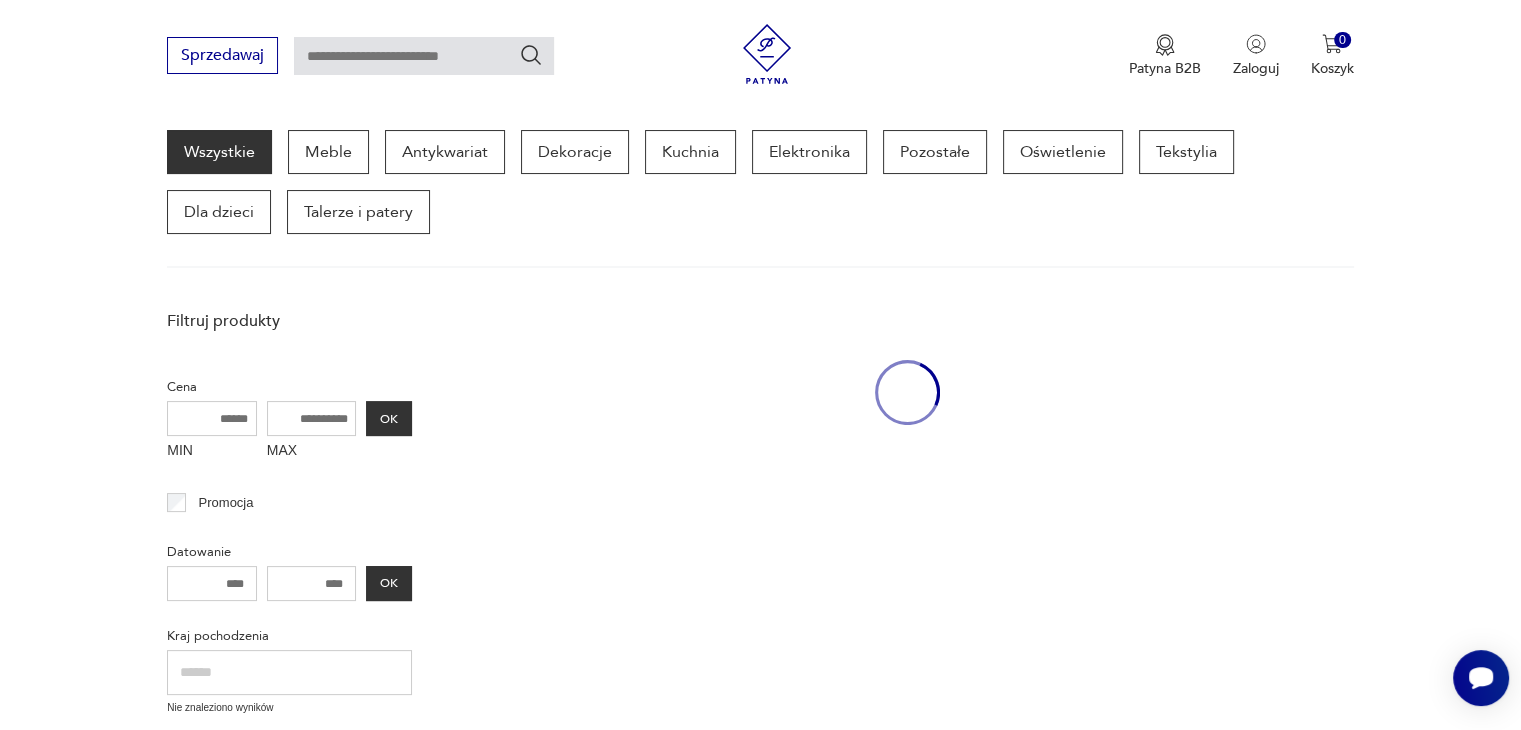 scroll, scrollTop: 258, scrollLeft: 0, axis: vertical 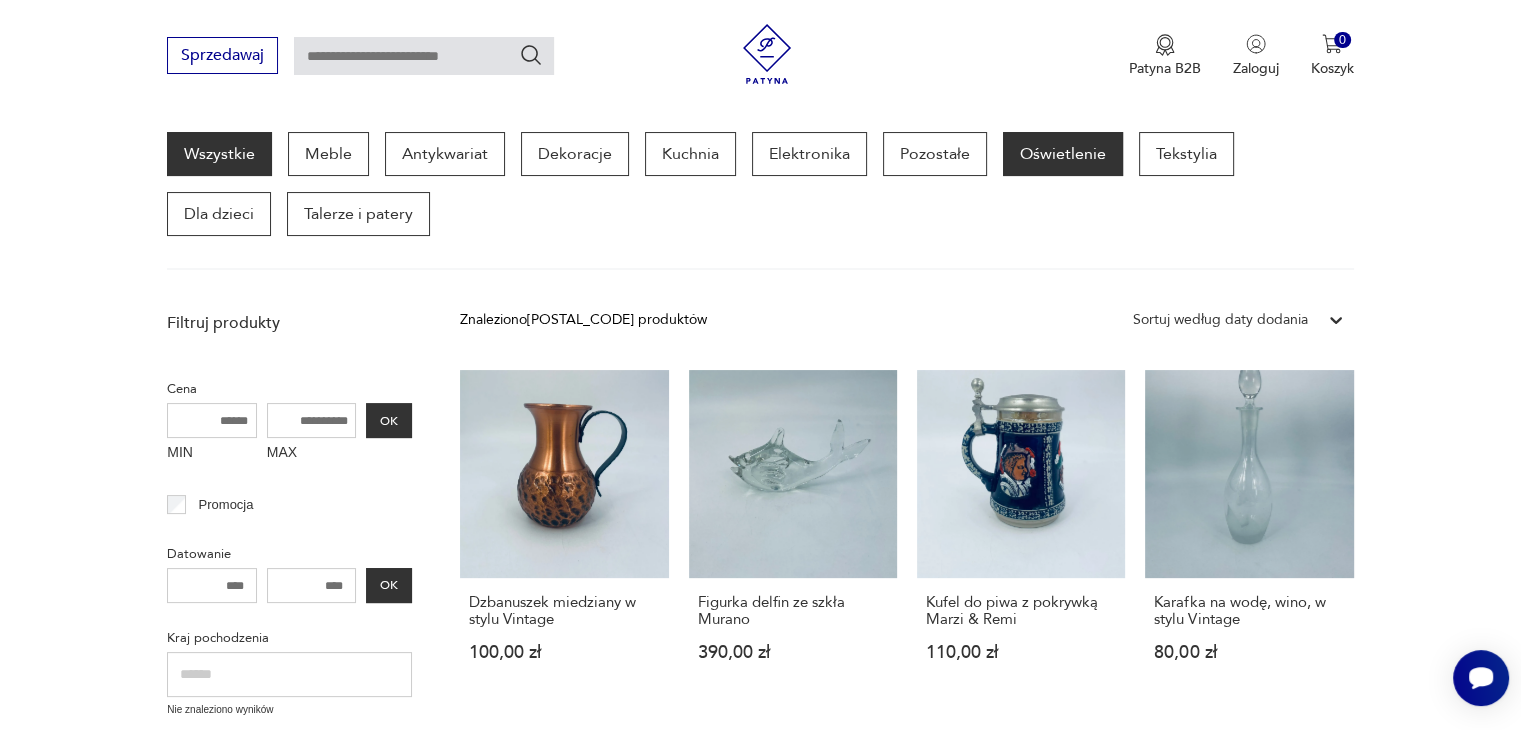 click on "Oświetlenie" at bounding box center [1063, 154] 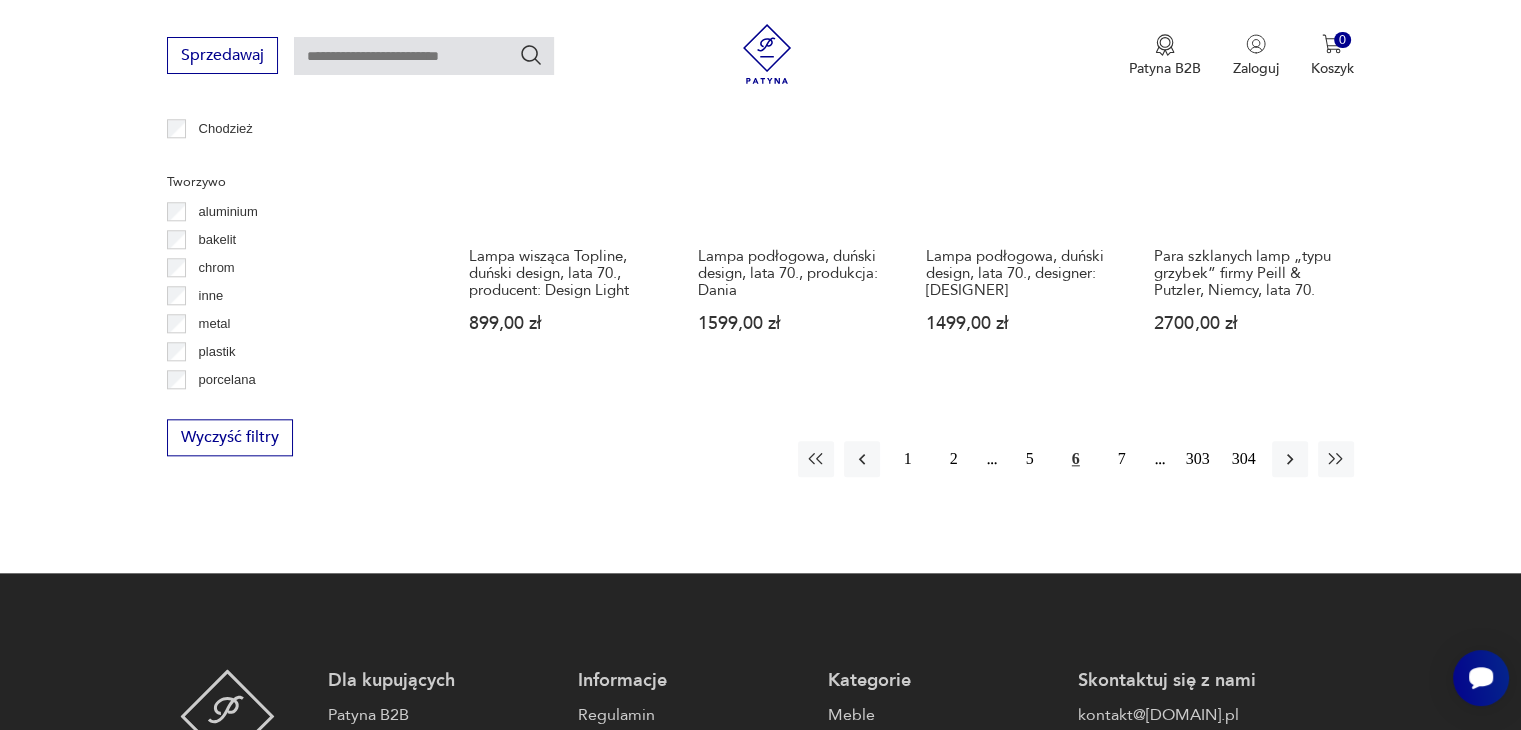 scroll, scrollTop: 2098, scrollLeft: 0, axis: vertical 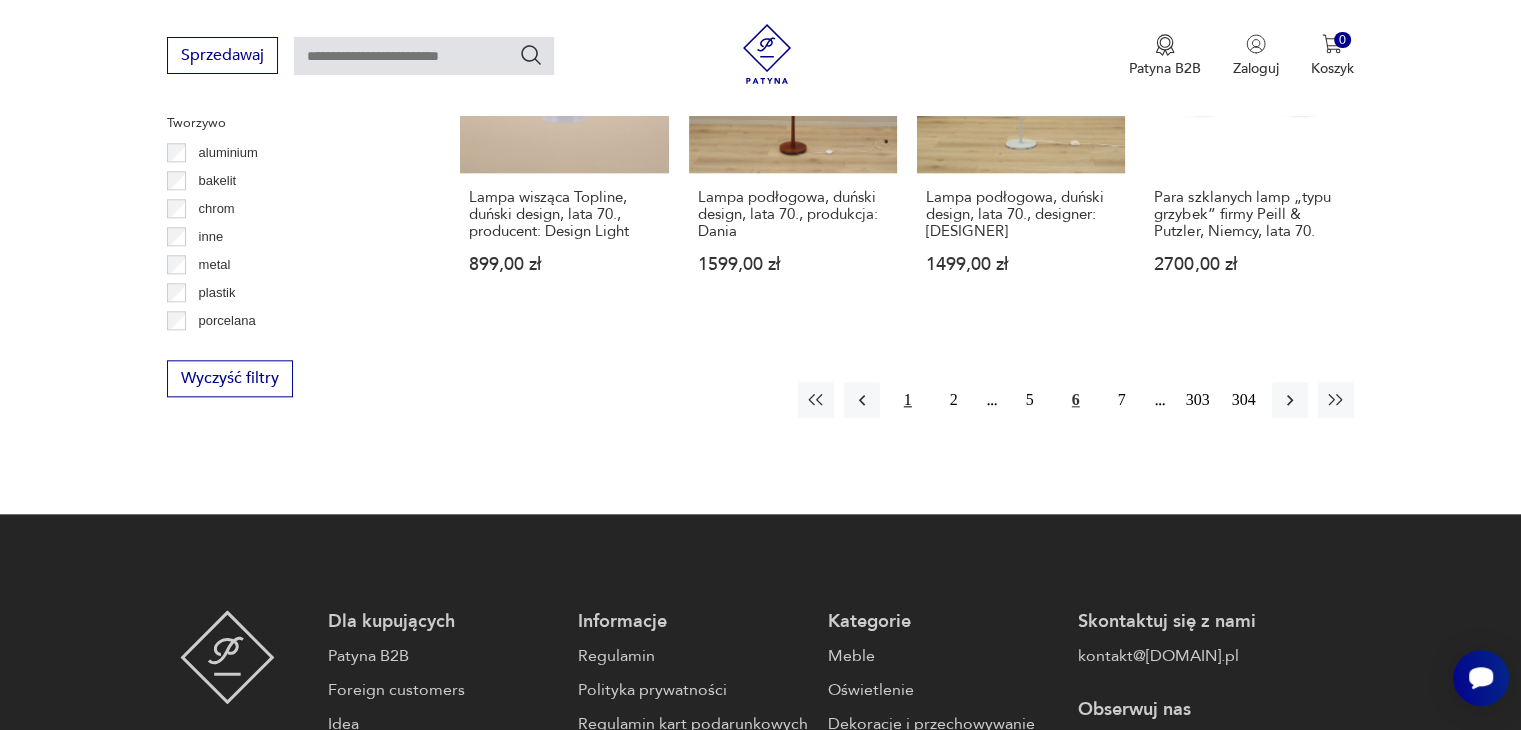 click on "1" at bounding box center (908, 400) 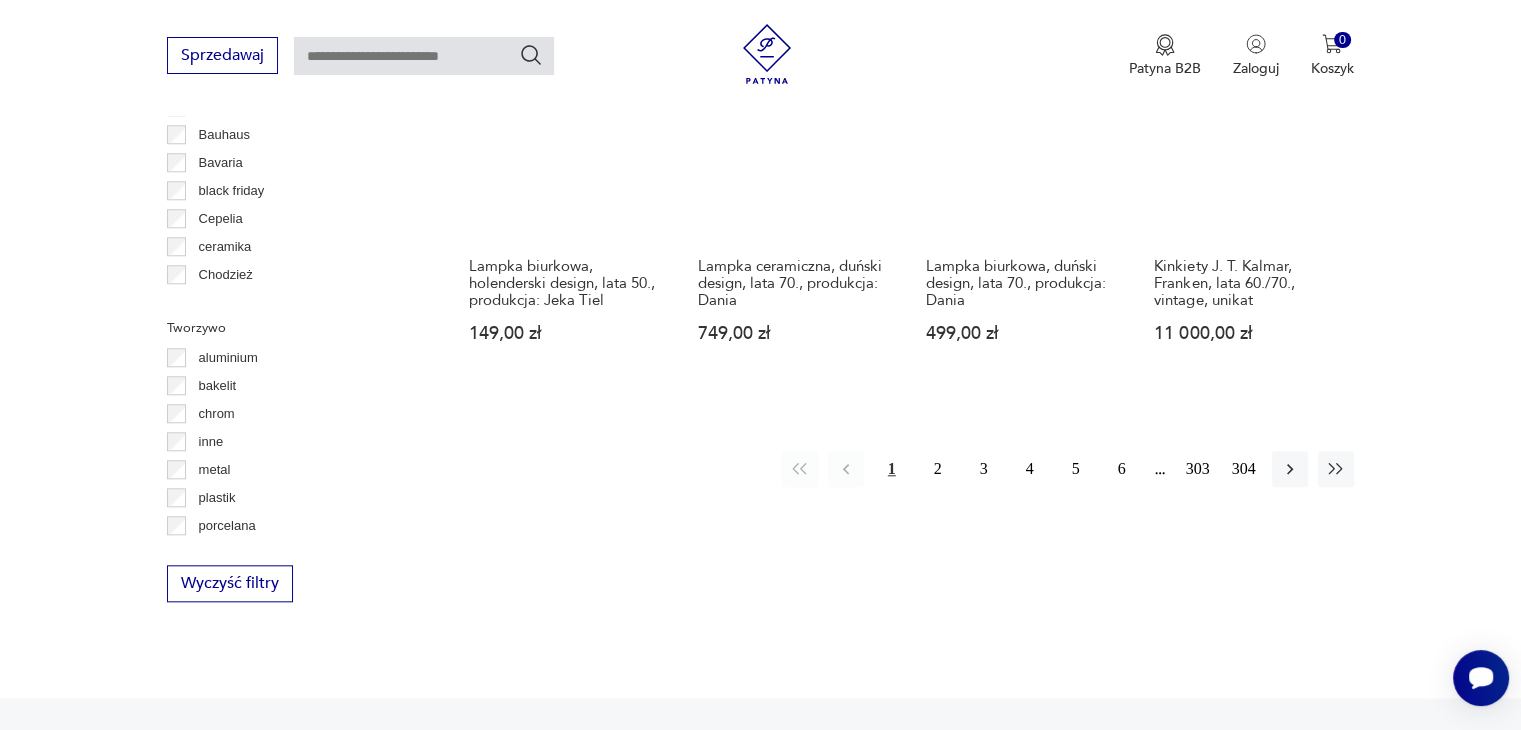 scroll, scrollTop: 1900, scrollLeft: 0, axis: vertical 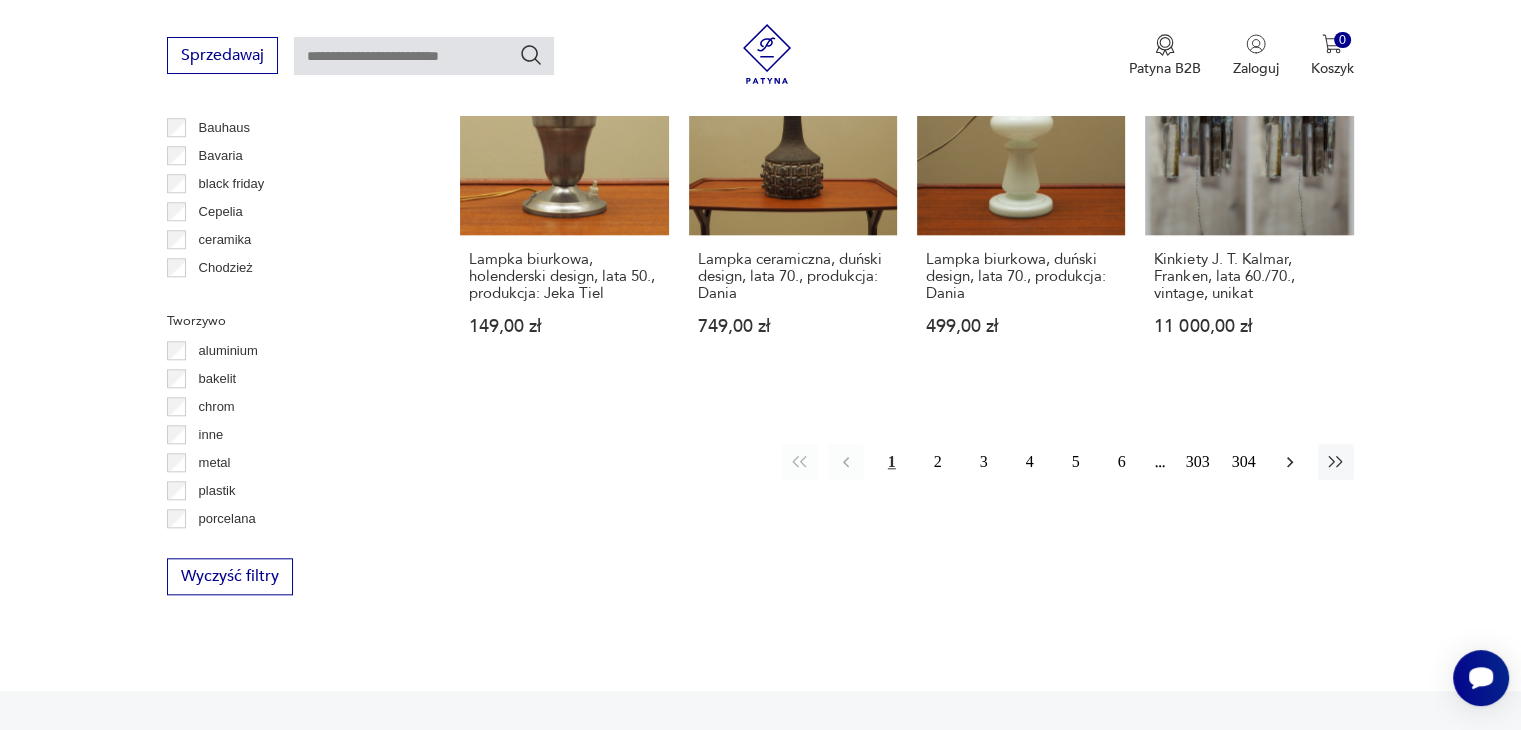 click 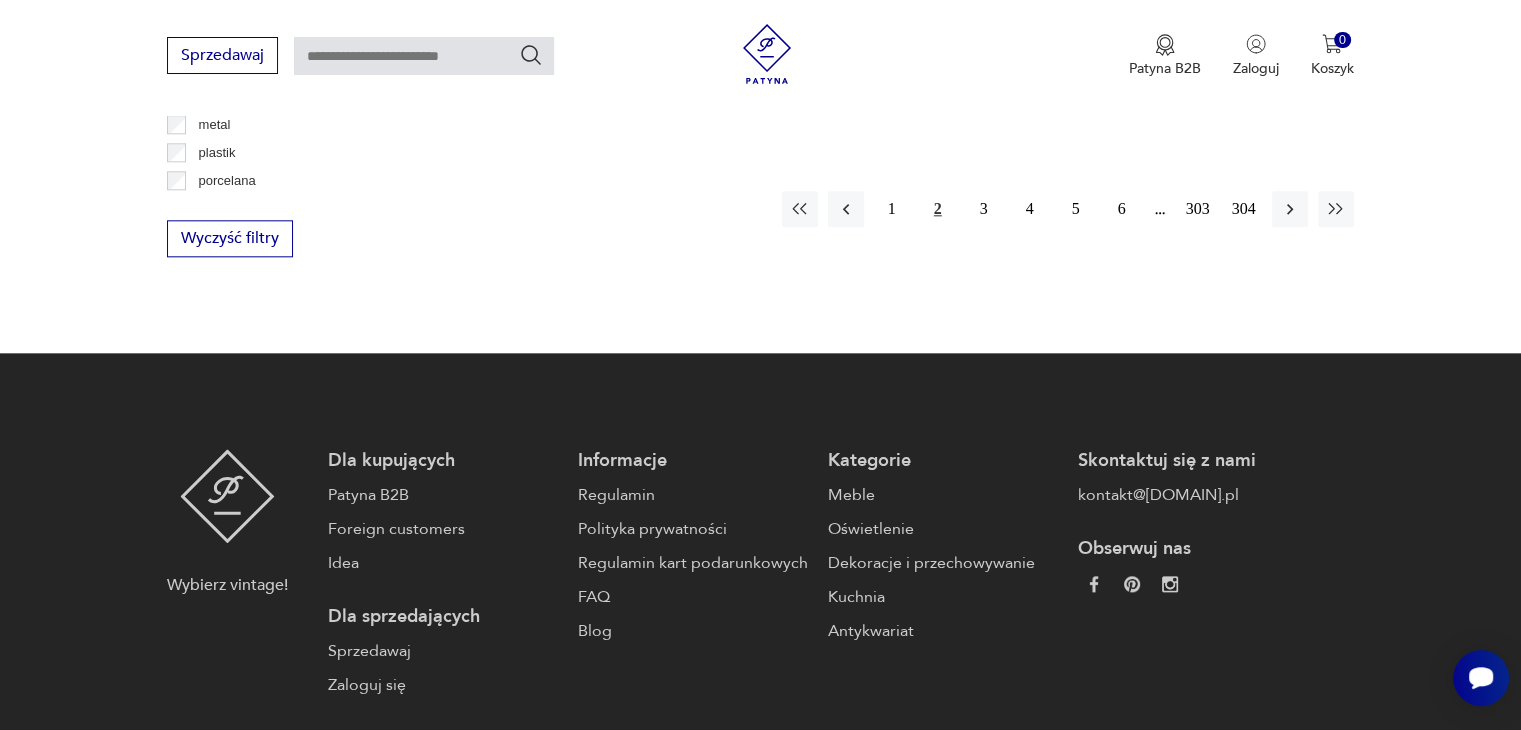 scroll, scrollTop: 2270, scrollLeft: 0, axis: vertical 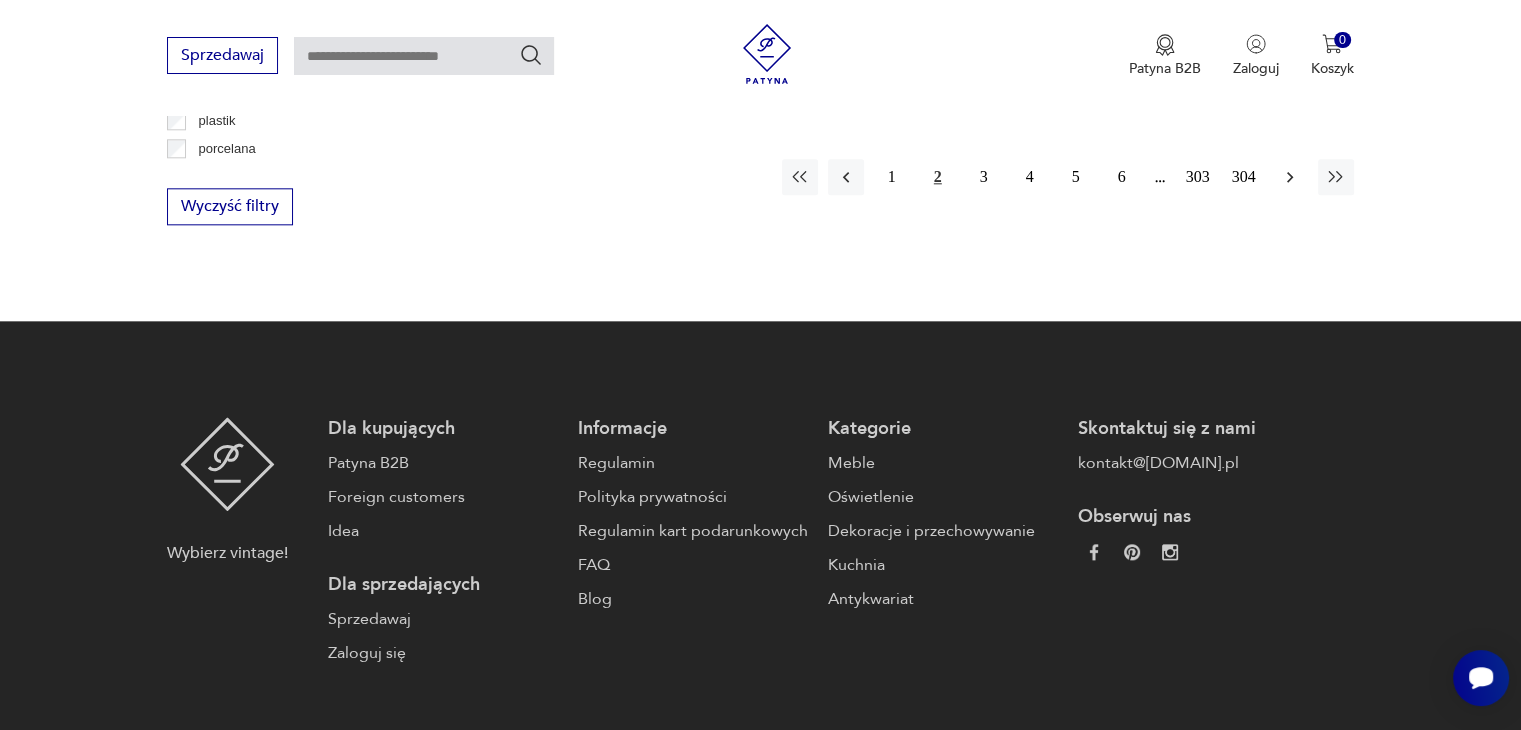 click 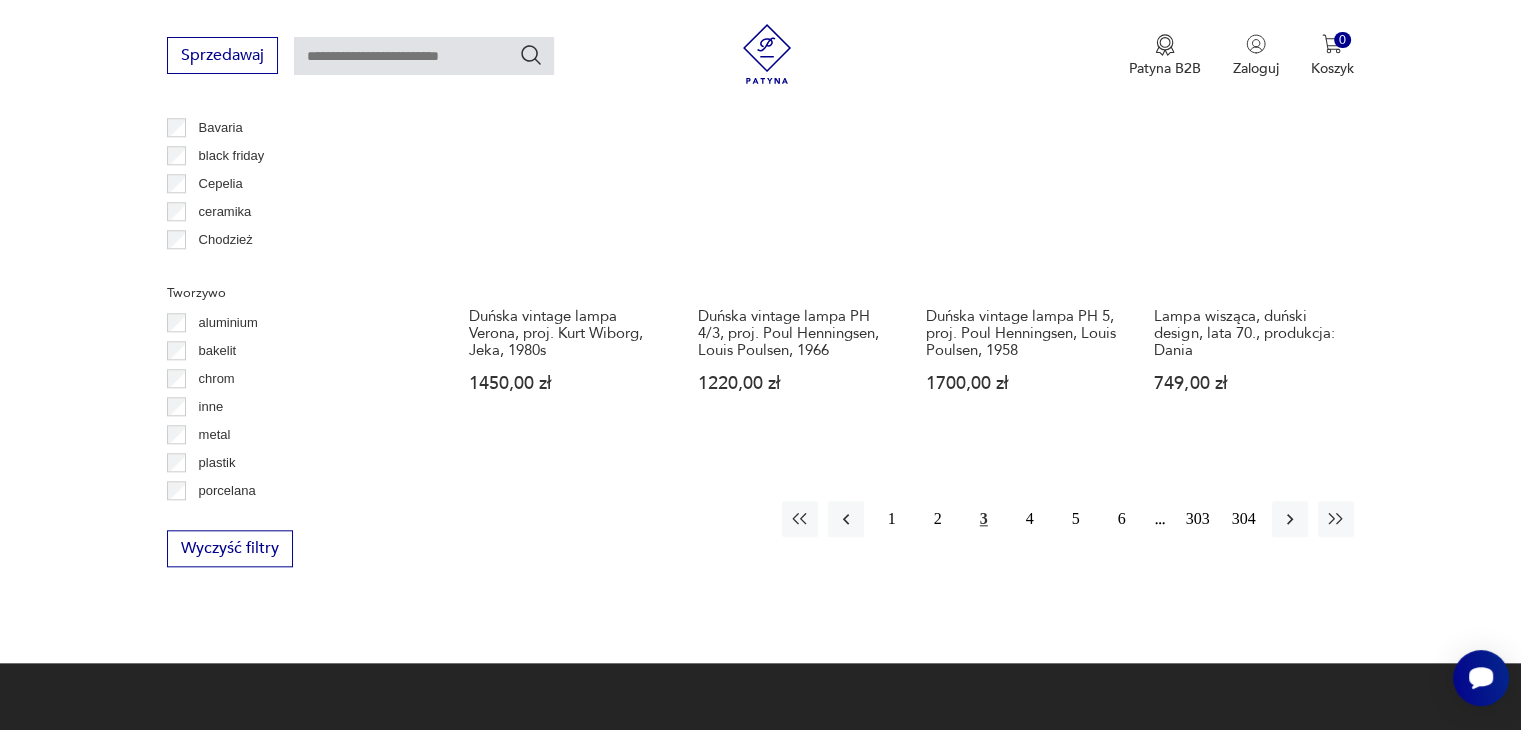 scroll, scrollTop: 2070, scrollLeft: 0, axis: vertical 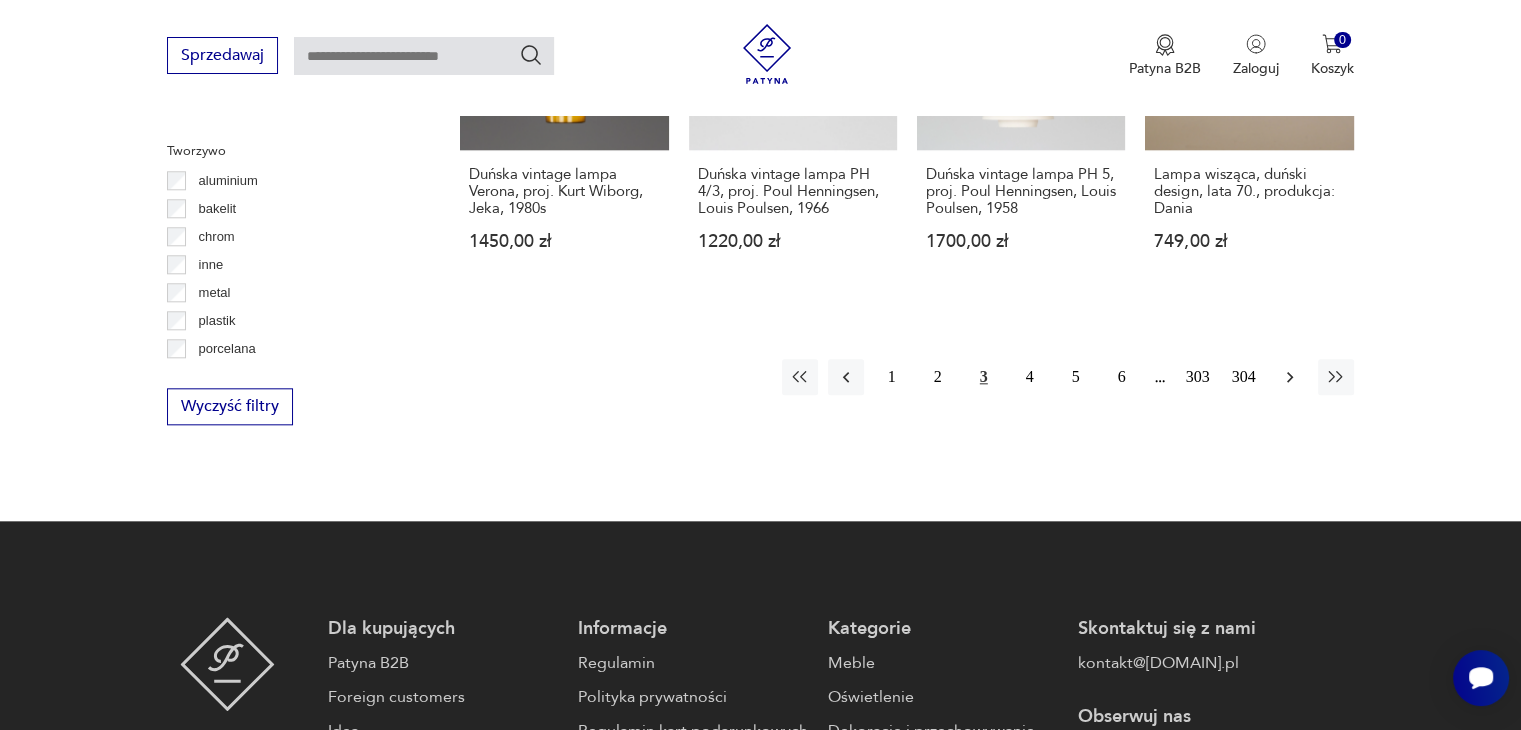 click 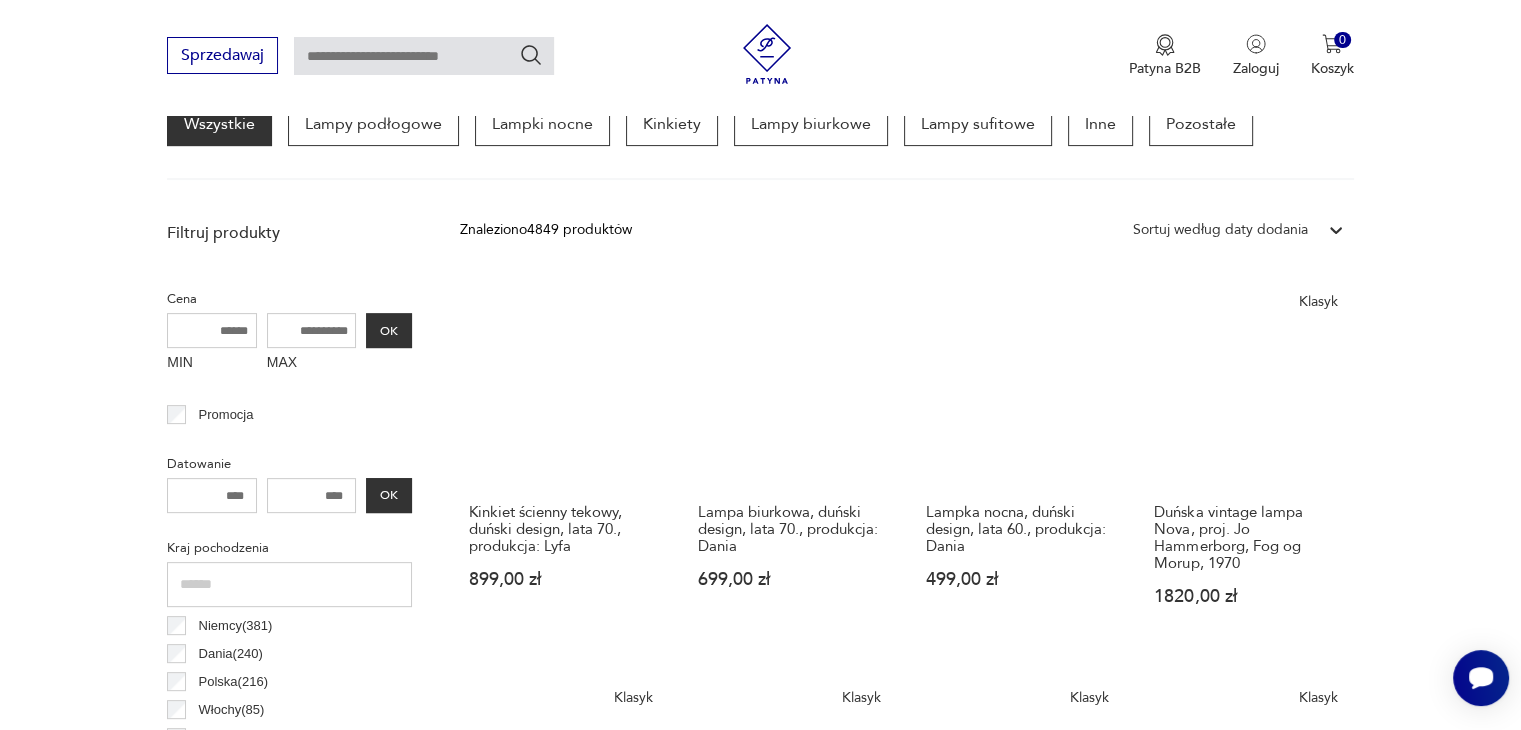 scroll, scrollTop: 470, scrollLeft: 0, axis: vertical 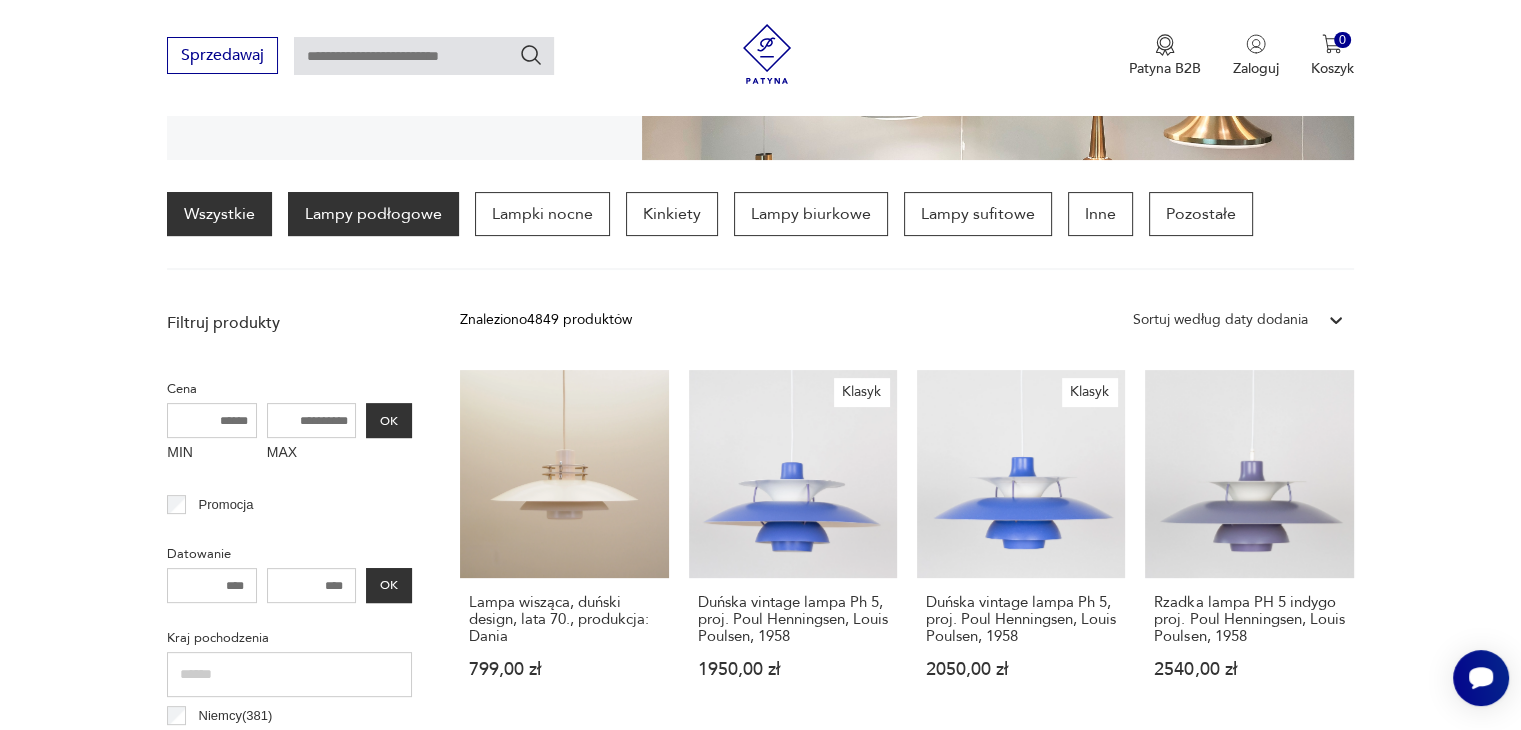 click on "Lampy podłogowe" at bounding box center (373, 214) 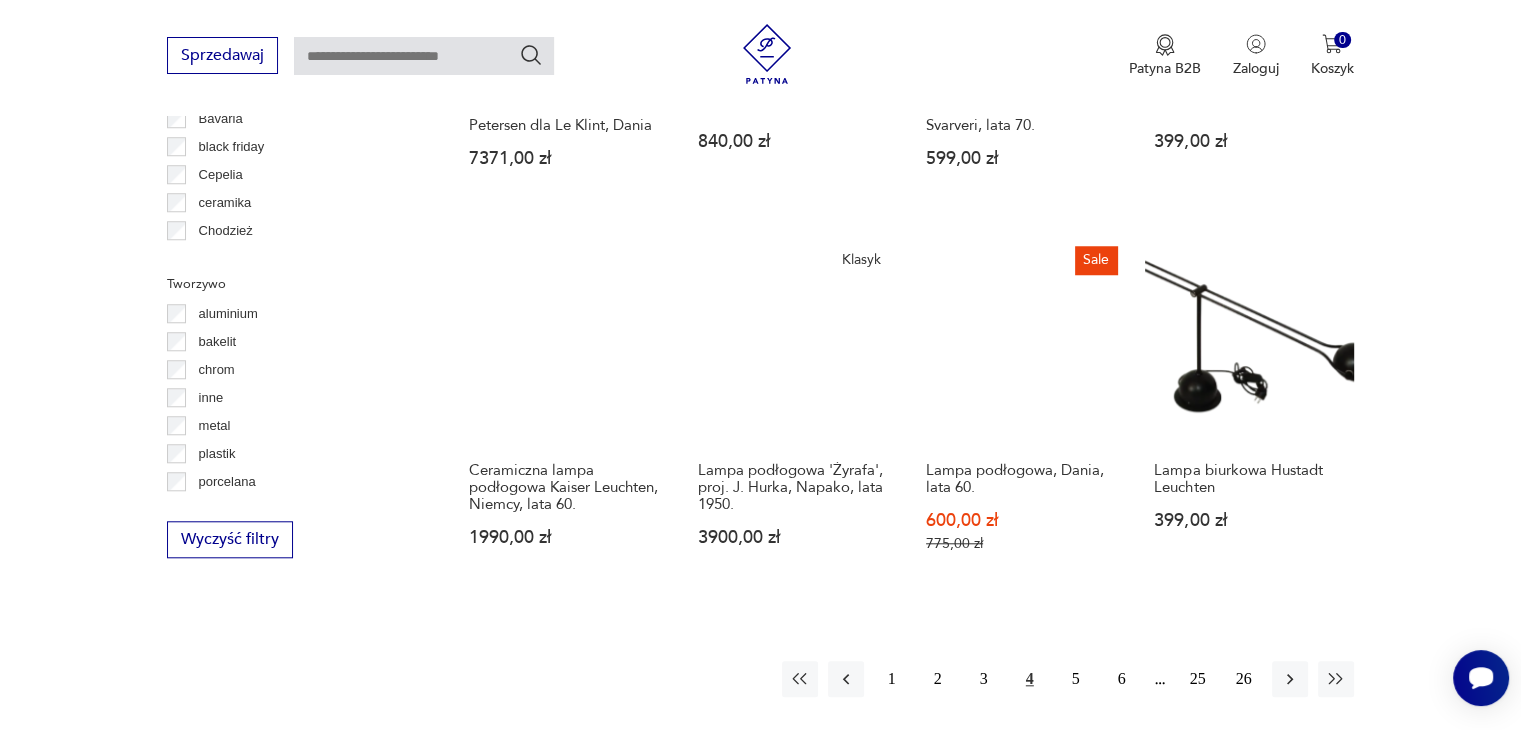 scroll, scrollTop: 1771, scrollLeft: 0, axis: vertical 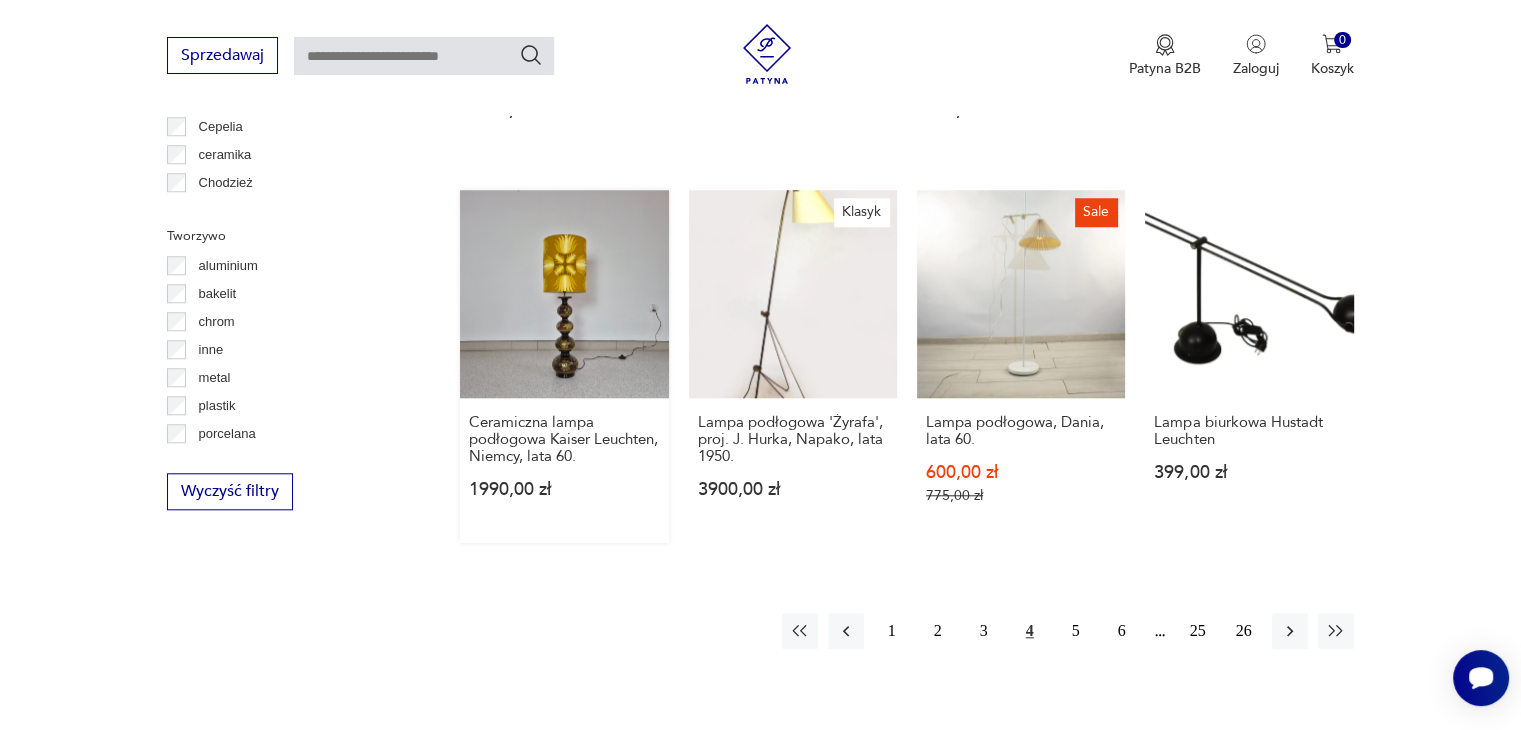 click on "Ceramiczna lampa podłogowa Kaiser Leuchten, Niemcy, lata 60. 1990,00 zł" at bounding box center (564, 366) 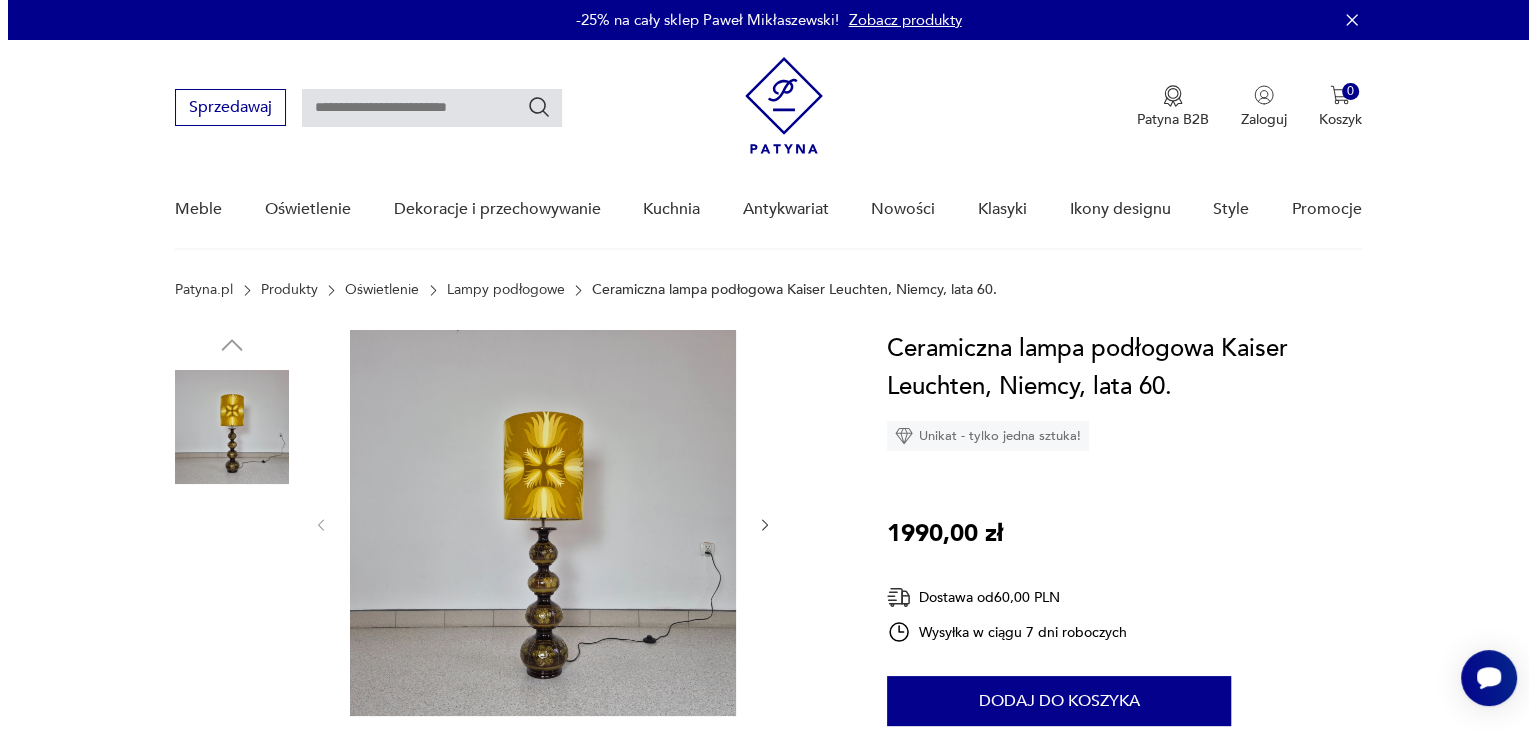 scroll, scrollTop: 200, scrollLeft: 0, axis: vertical 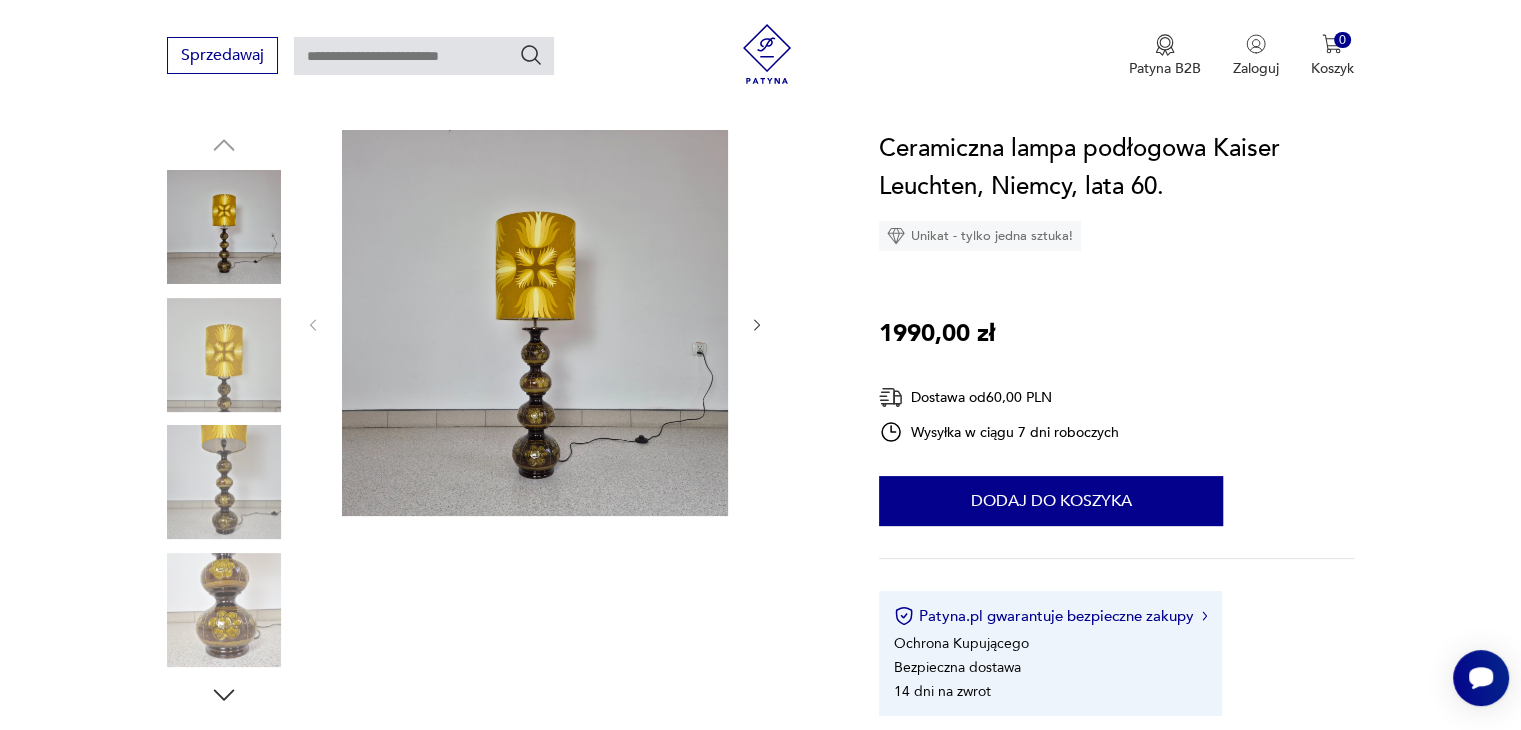 click 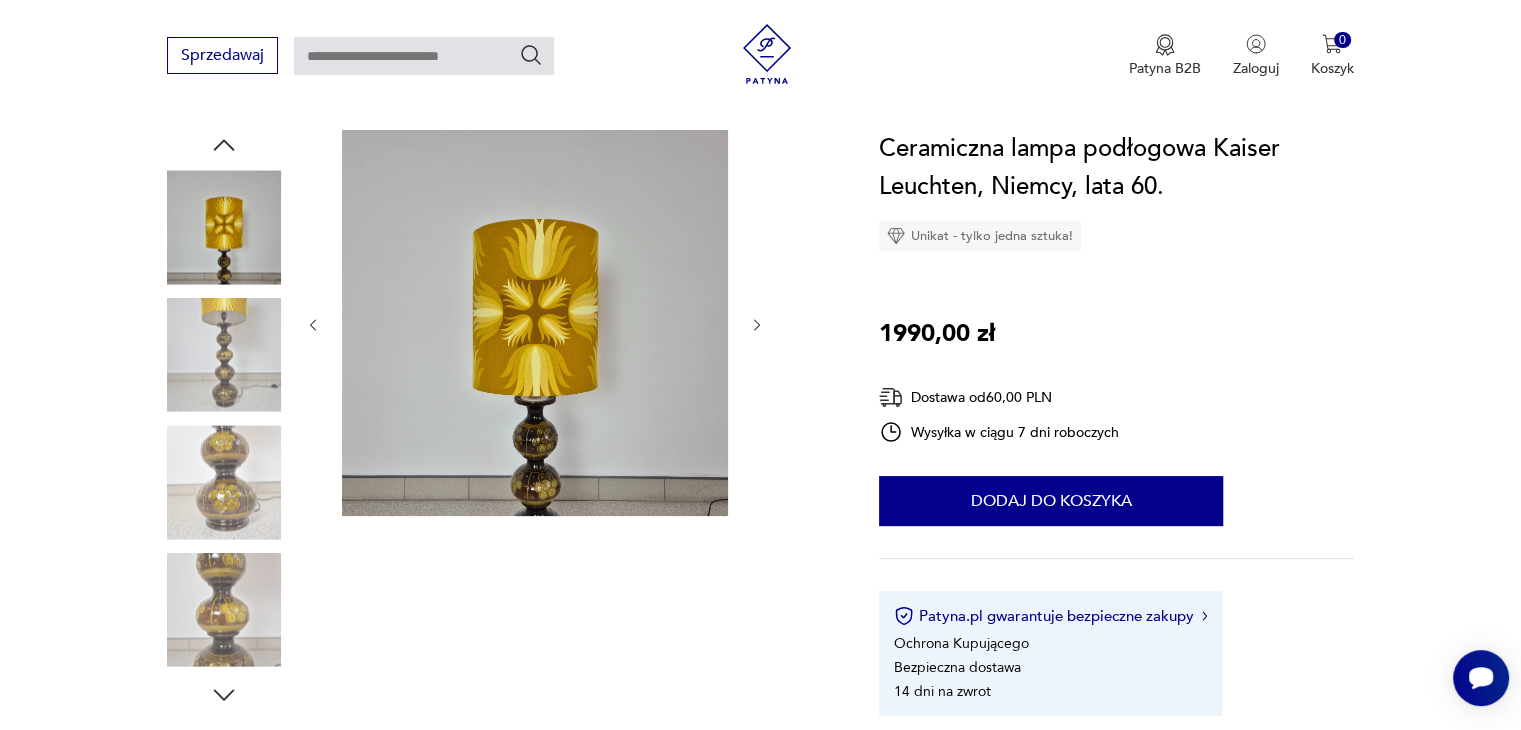 click at bounding box center (535, 323) 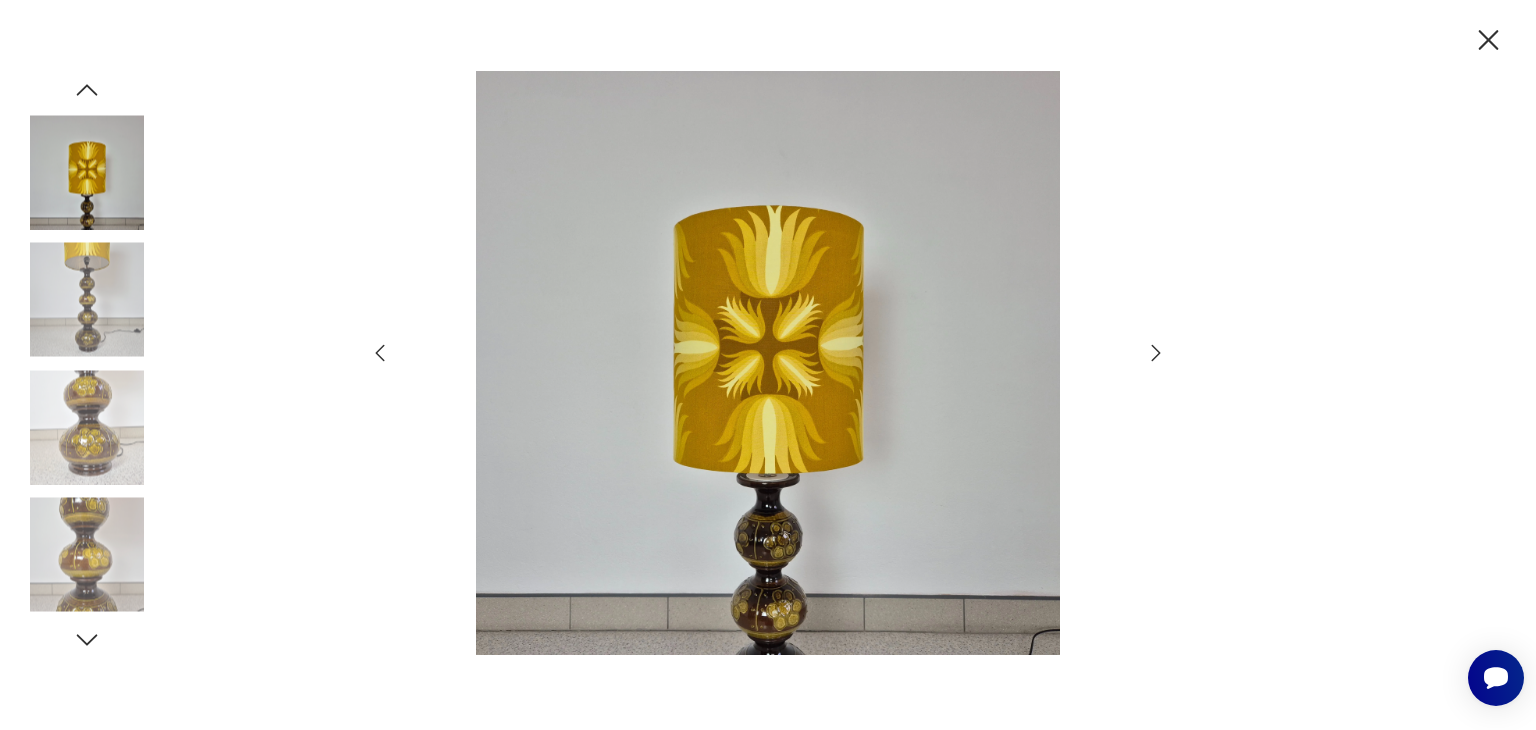 click at bounding box center (768, 363) 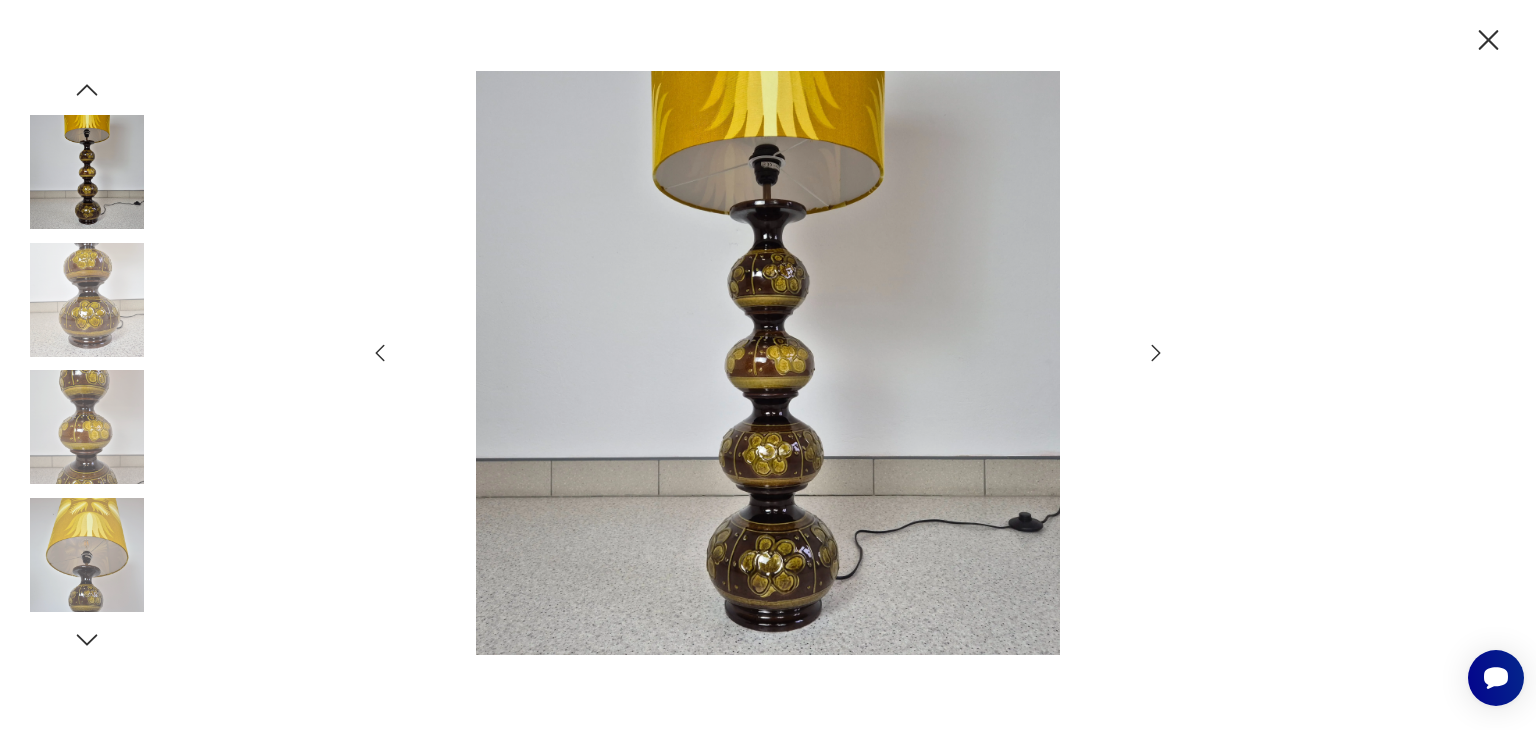 click 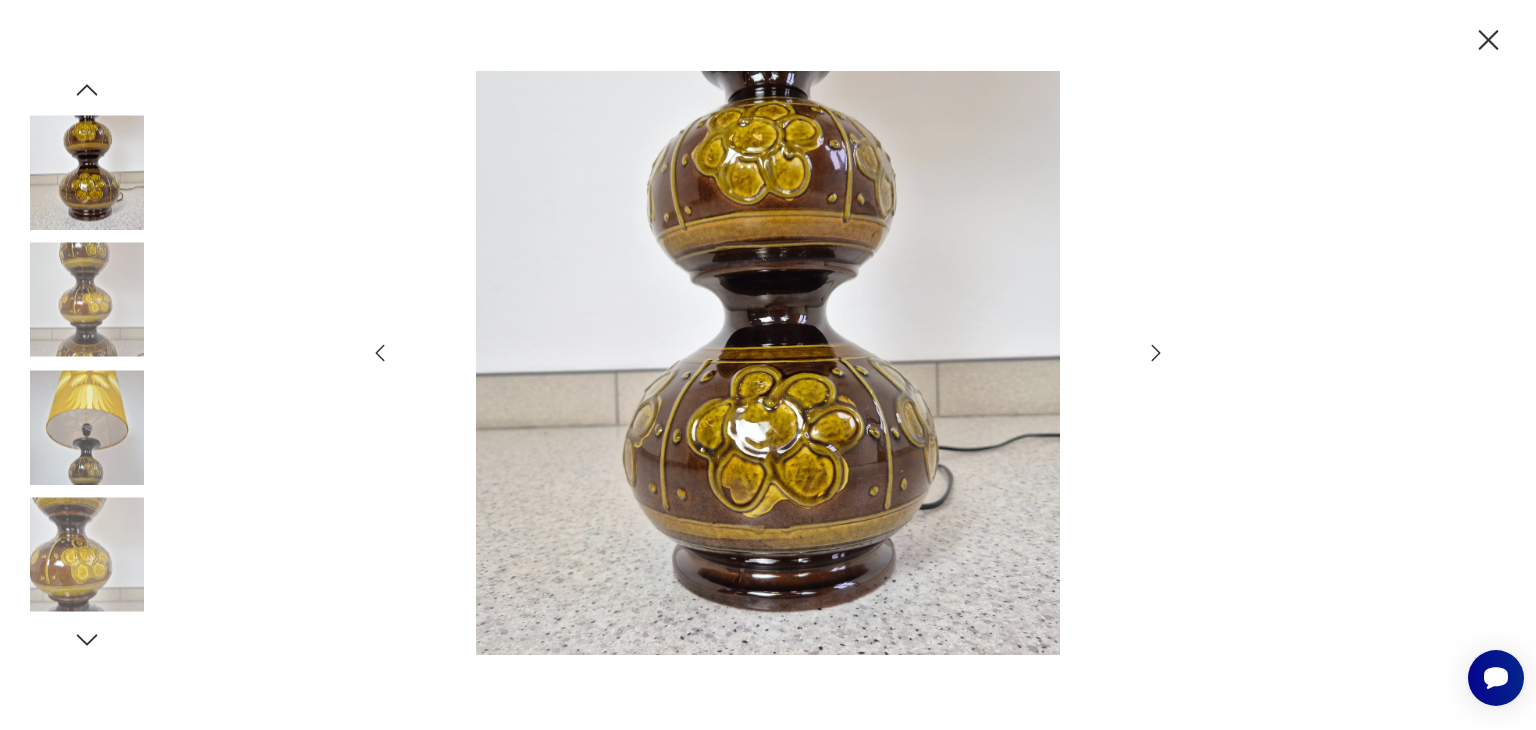 click 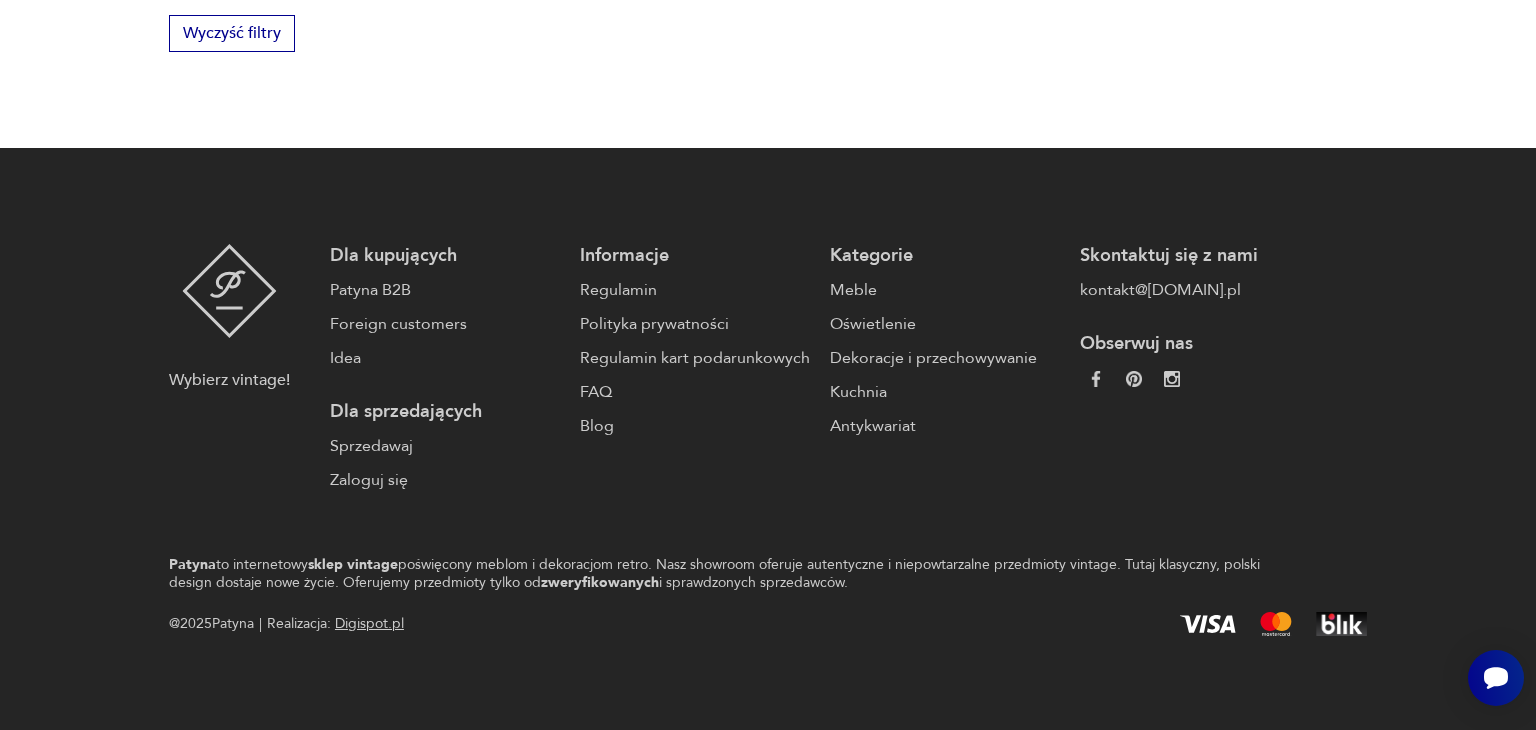 scroll, scrollTop: 2381, scrollLeft: 0, axis: vertical 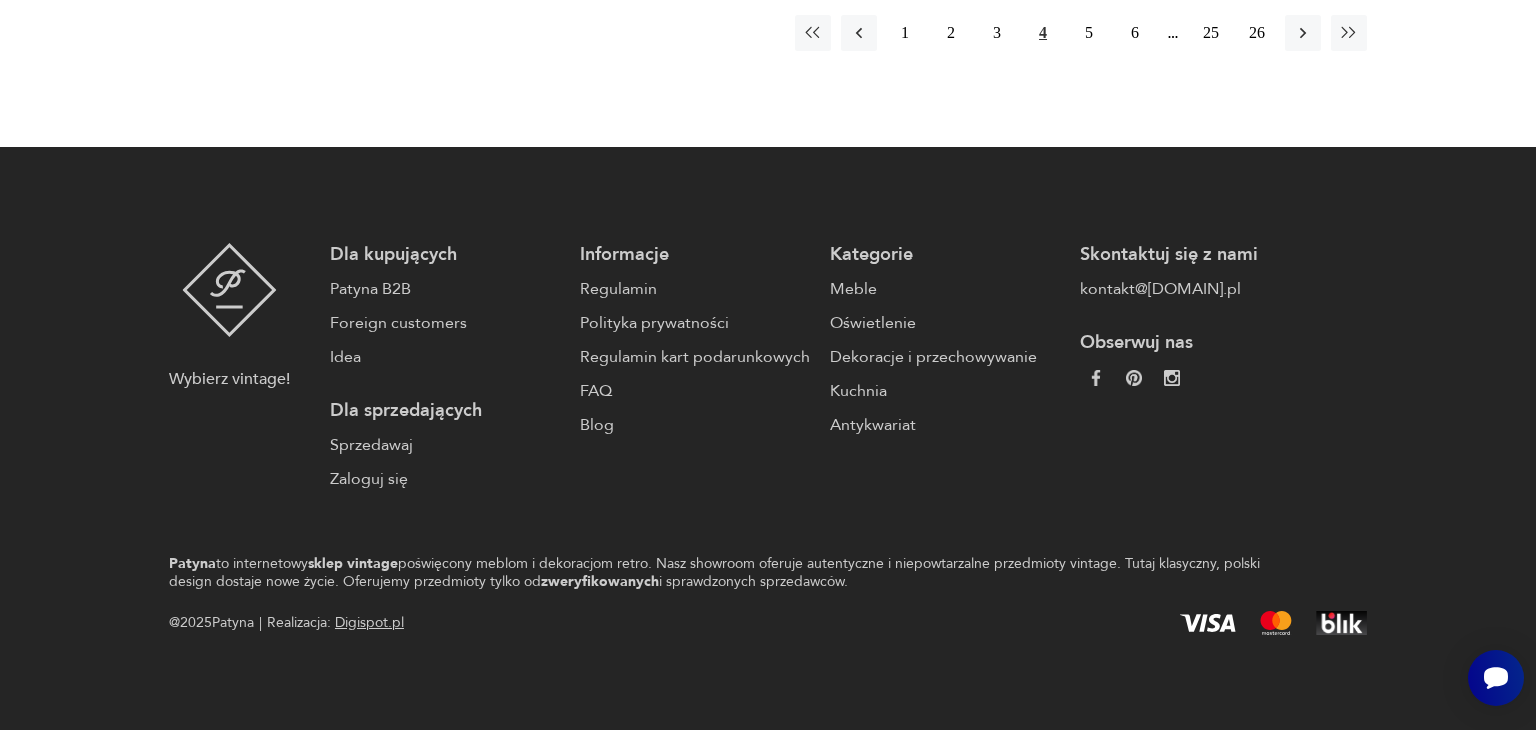 click on "Filtruj produkty Cena MIN MAX OK Promocja Datowanie OK Kraj pochodzenia Niemcy  ( 19 ) Dania  ( 17 ) Włochy  ( 12 ) Szwecja  ( 8 ) Polska  ( 5 ) Czechy  ( 1 ) Producent Projektant Stan przedmiotu Klasyk Tag art deco Bauhaus Bavaria black friday Cepelia ceramika Chodzież Ćmielów Tworzywo aluminium bakelit chrom inne metal plastik porcelana porcelit szkło Wyczyść filtry Znaleziono  409   produktów Filtruj Sortuj według daty dodania Sortuj według daty dodania Lampa podłogowa, Tord Bjorklund, Ikea, lata 90. 799,00 zł Lampa podłogowa rakieta na trójnogu z lat 50. 1550,00 zł Włoska lampa podłogowa na marmurowej podstawie z lat 90. 3000,00 zł Złota podwójna lampa podłogowa Cosack z lat 70. 1250,00 zł Lampa podłogowa Modern, lata 90 449,00 zł Lampa podłogowa, Space Age, stojąca, żółta, lata 60. 2190,00 zł Lampa podłogowa, lata 80. 750,00 zł Lampa podłogowa Brillant, Niemcy, lata 80. 499,00 zł Lampa podłogowa vintage Model 349, proj. Aage Petersen dla Le Klint, Dania Klasyk 1" at bounding box center (768, -731) 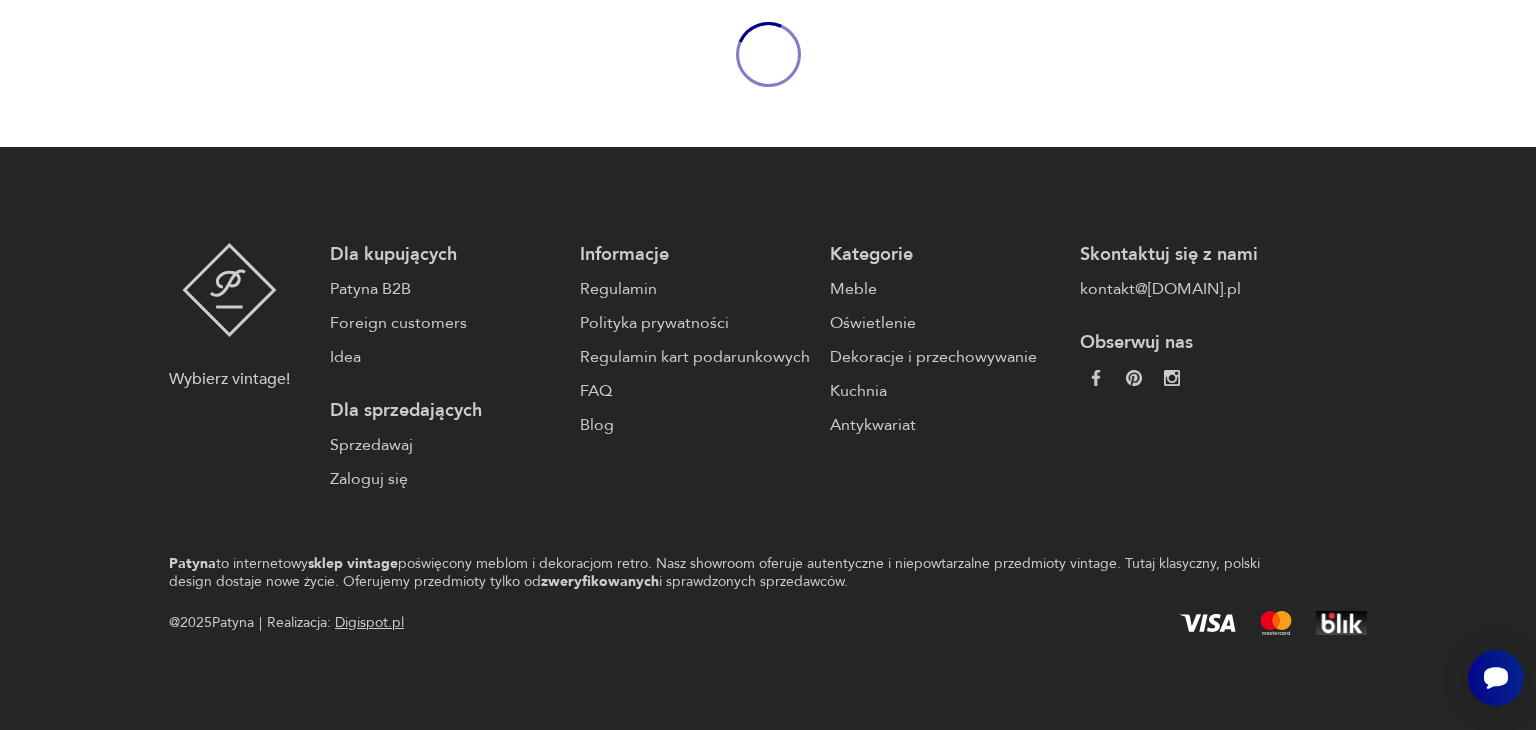 scroll, scrollTop: 2443, scrollLeft: 0, axis: vertical 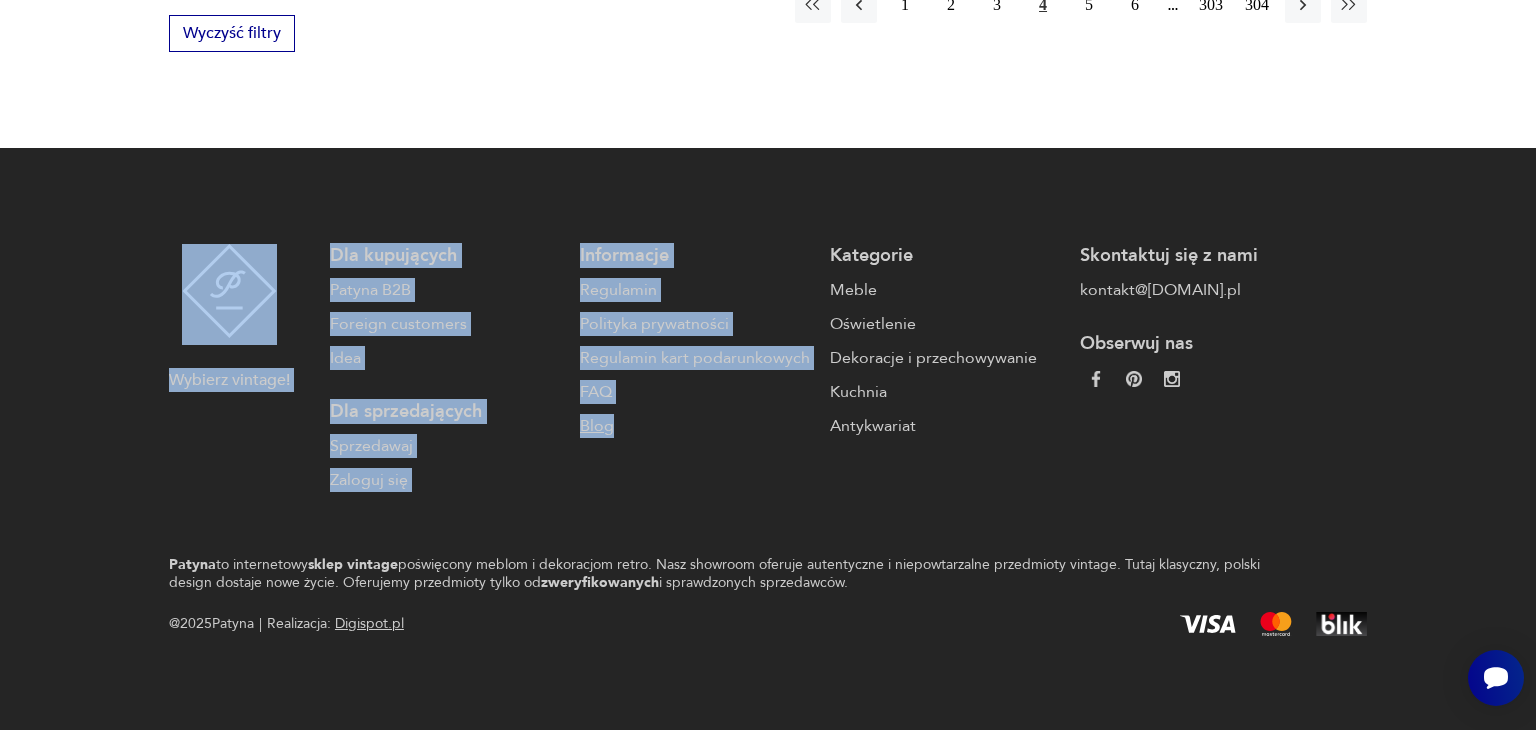 drag, startPoint x: 678, startPoint y: 98, endPoint x: 668, endPoint y: 420, distance: 322.15524 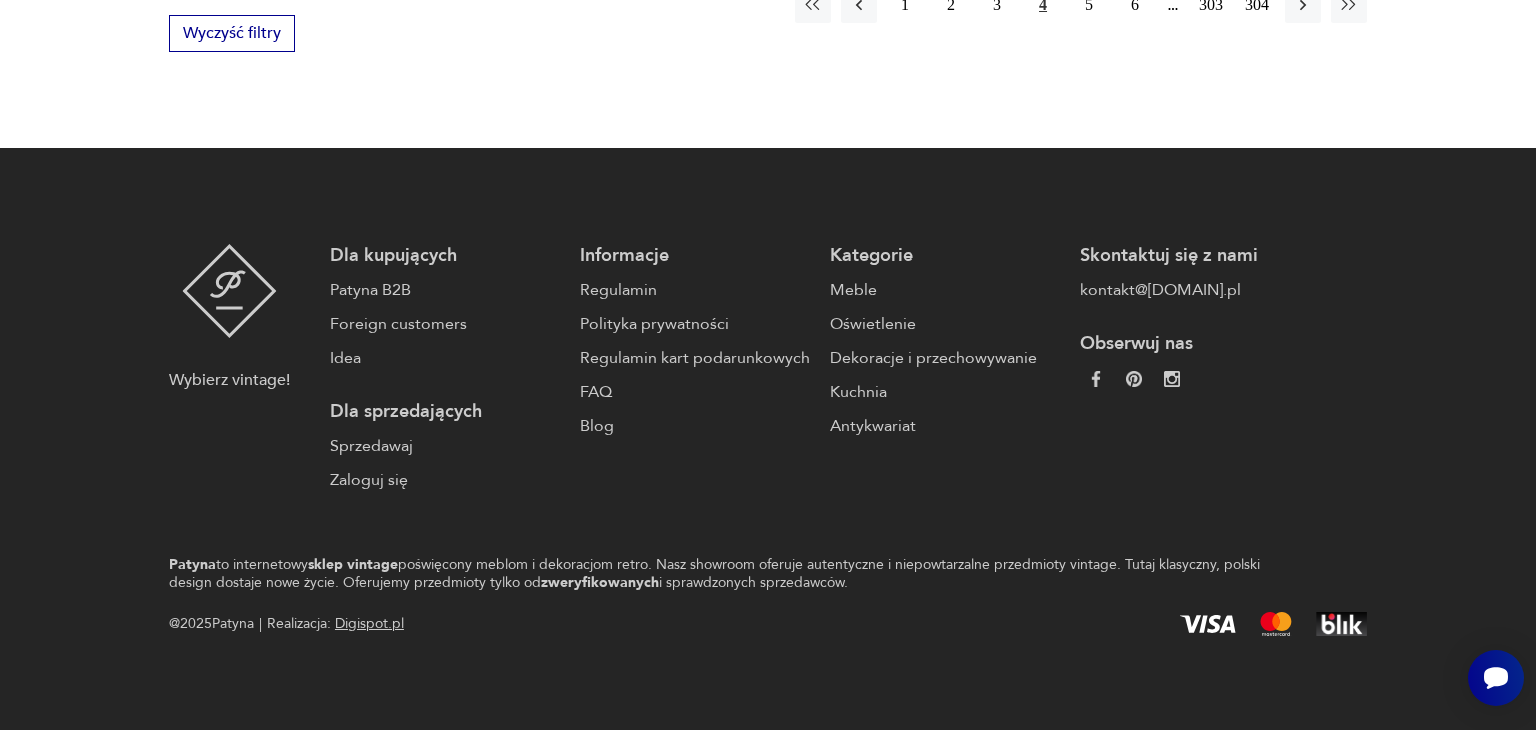 click on "Wybierz vintage! Dla kupujących Patyna B2B Foreign customers Idea Dla sprzedających Sprzedawaj Zaloguj się Informacje Regulamin Polityka prywatności Regulamin kart podarunkowych FAQ Blog Kategorie Meble Oświetlenie Dekoracje i przechowywanie Kuchnia Antykwariat Skontaktuj się z nami kontakt@patyna.pl Obserwuj nas Patyna  to internetowy  sklep vintage  poświęcony meblom i dekoracjom retro. Nasz showroom oferuje autentyczne i niepowtarzalne przedmioty vintage. Tutaj klasyczny, polski design dostaje nowe życie. Oferujemy przedmioty tylko od  zweryfikowanych  i sprawdzonych sprzedawców. @ 2025  Patyna   |   Realizacja:   Digispot.pl" at bounding box center [768, 440] 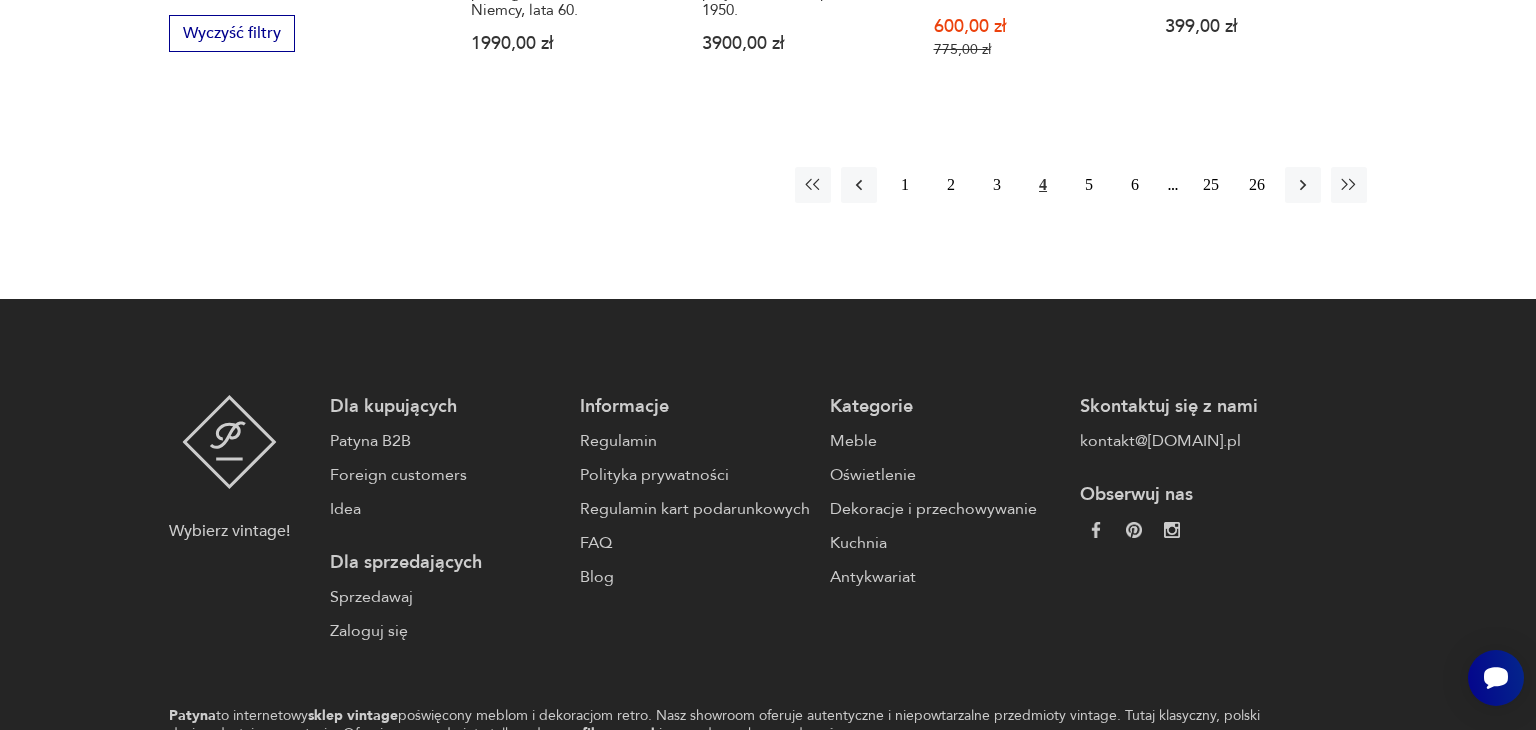 scroll, scrollTop: 2381, scrollLeft: 0, axis: vertical 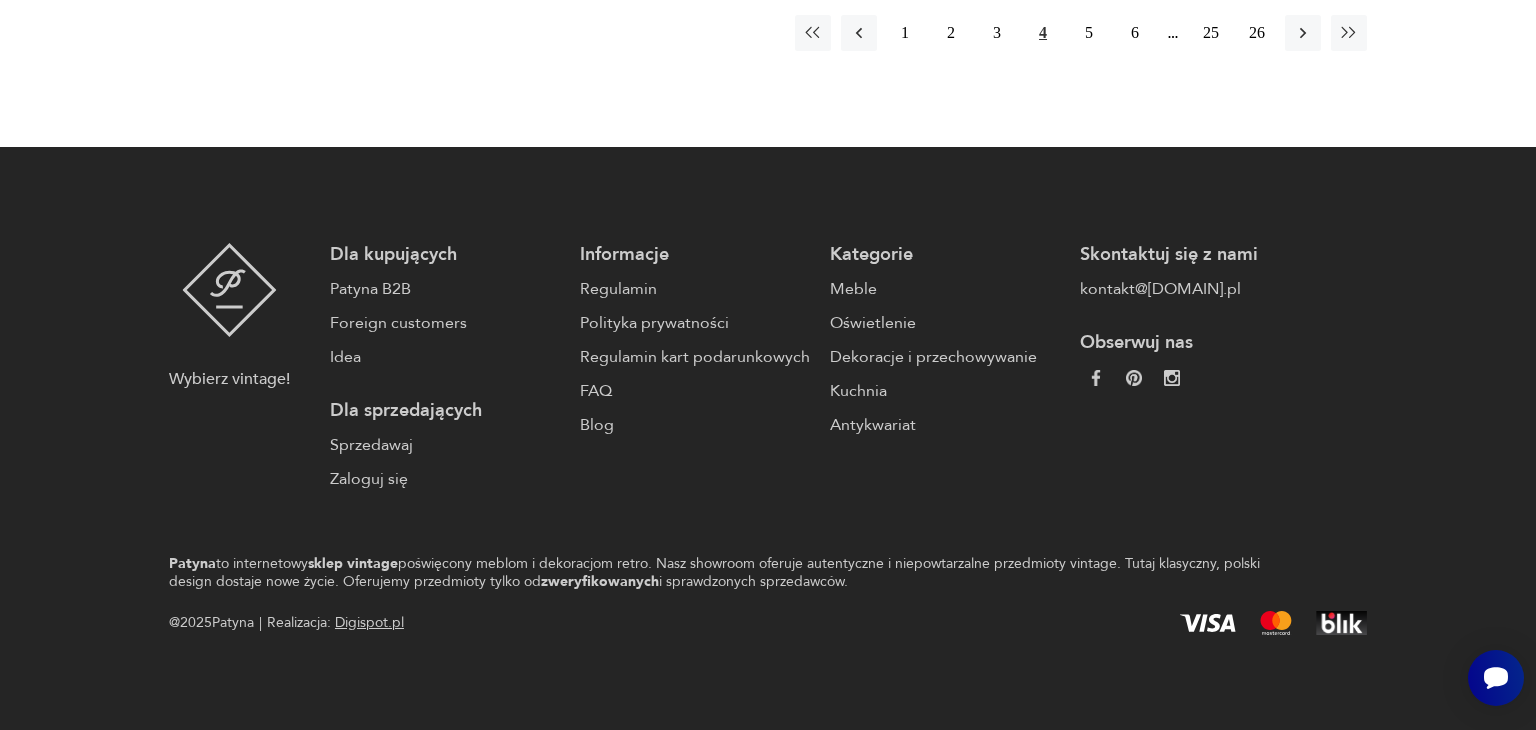 drag, startPoint x: 1520, startPoint y: 433, endPoint x: 1504, endPoint y: 395, distance: 41.231056 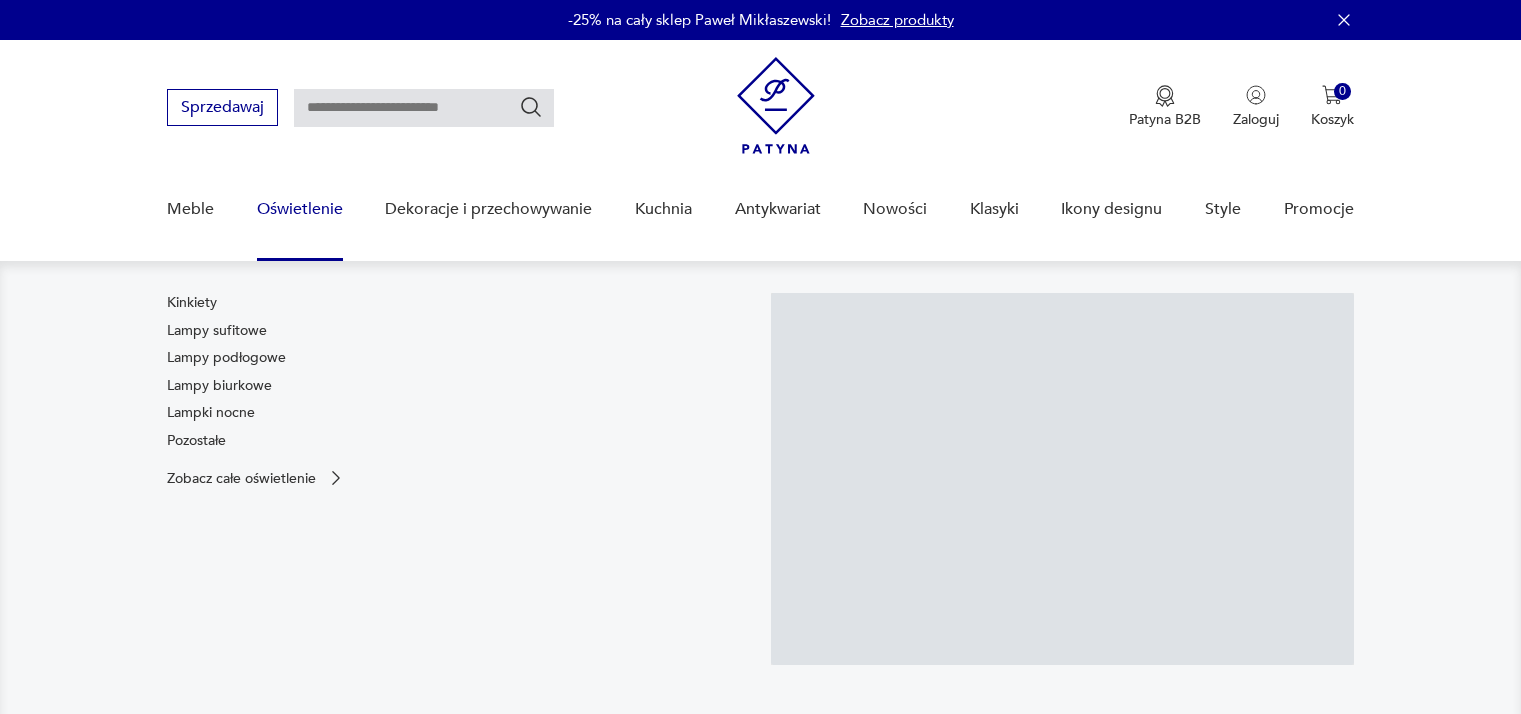 scroll, scrollTop: 0, scrollLeft: 0, axis: both 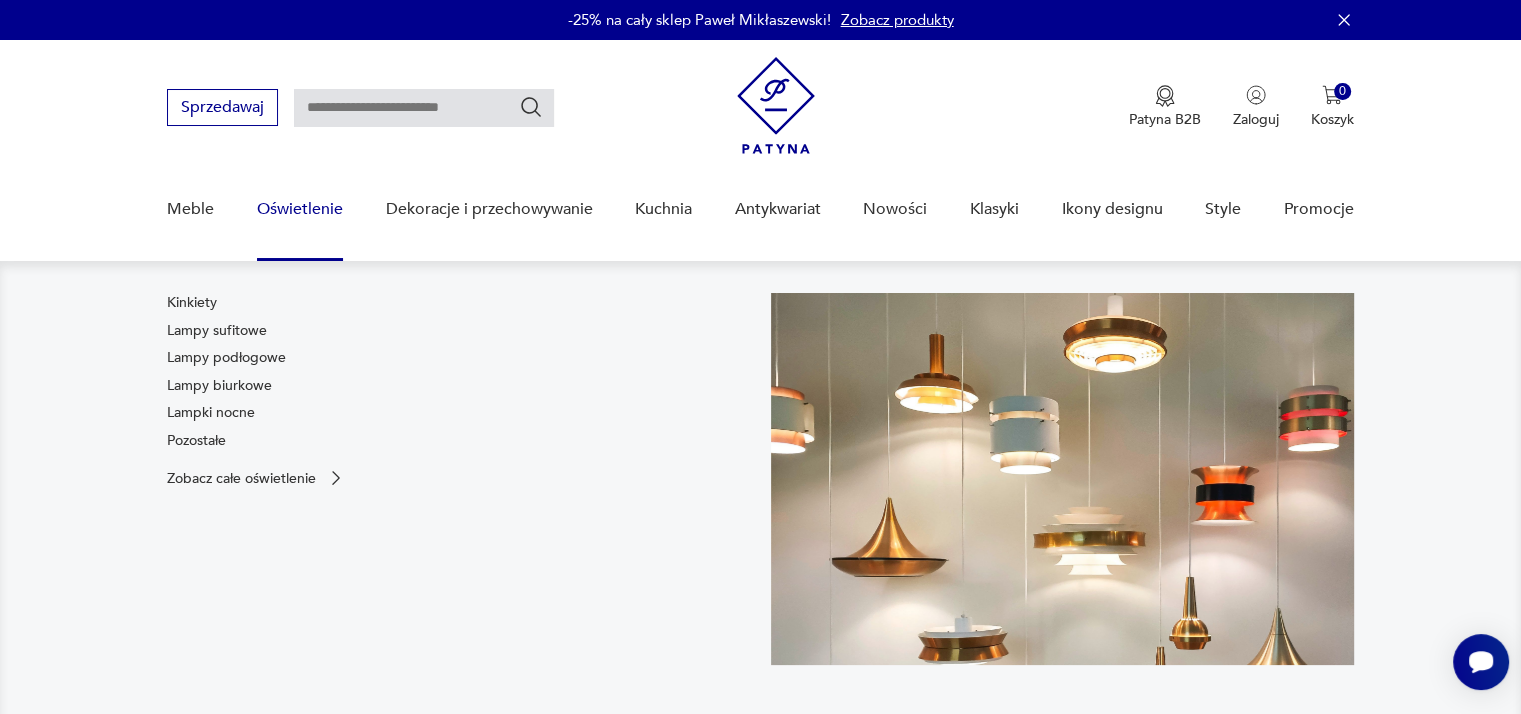 click on "Oświetlenie" at bounding box center [300, 209] 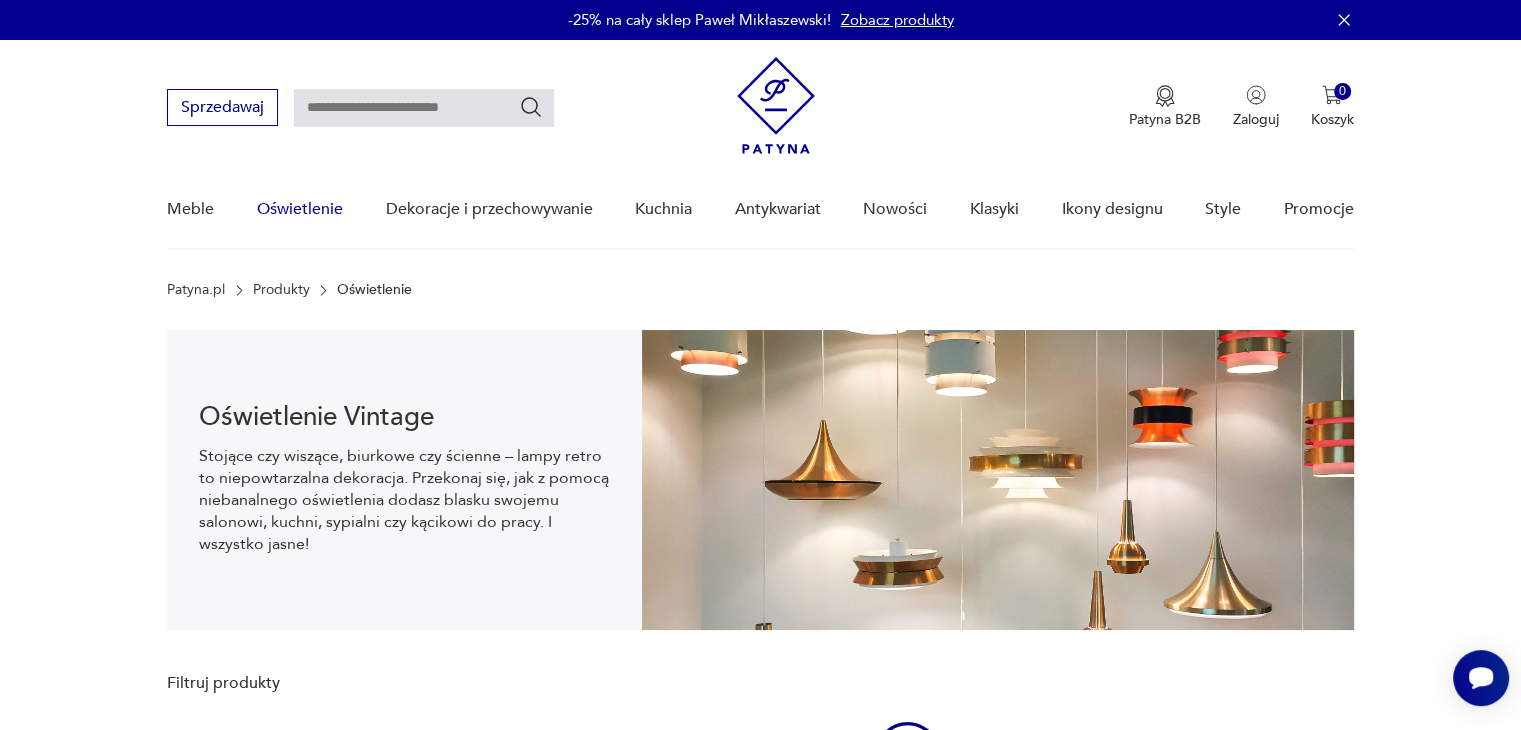 scroll, scrollTop: 29, scrollLeft: 0, axis: vertical 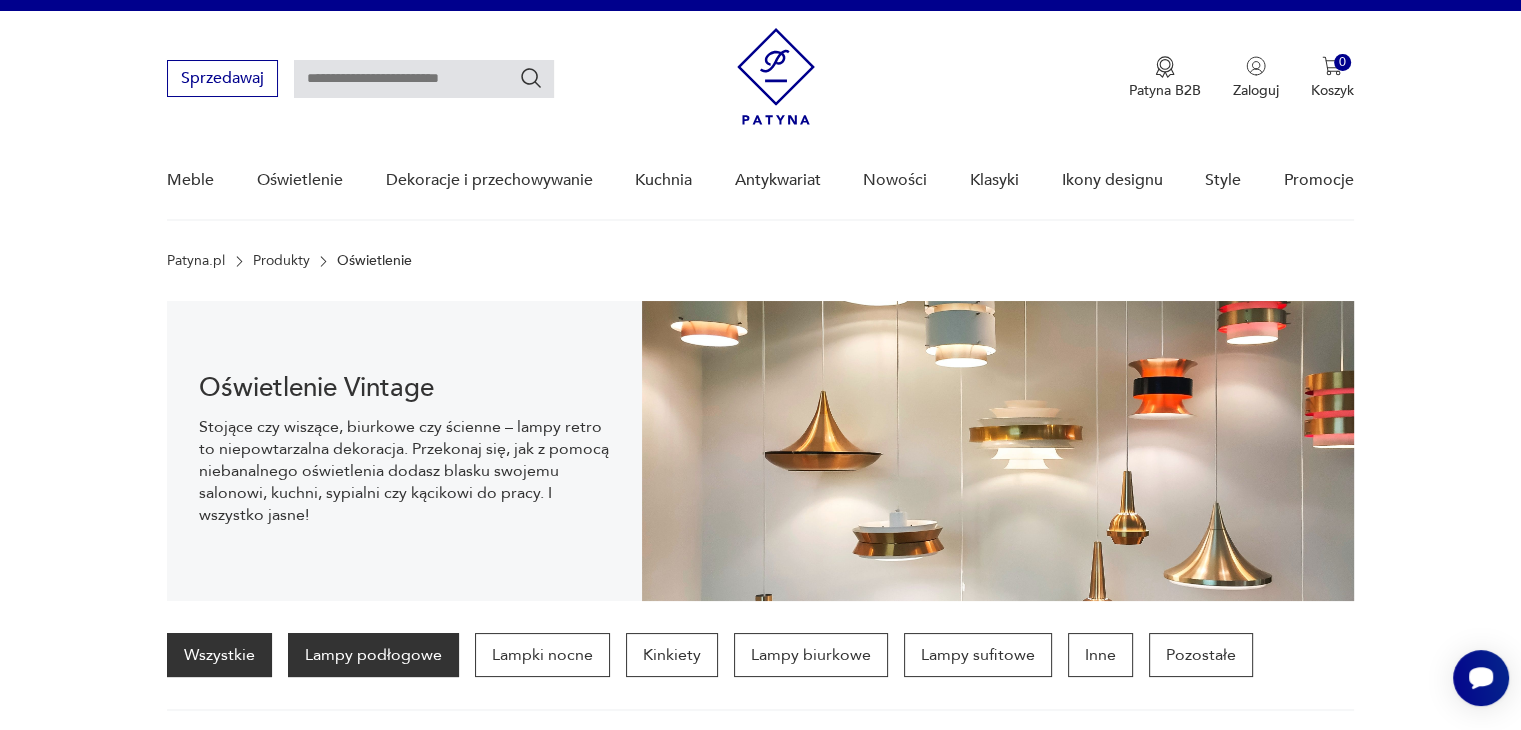 click on "Lampy podłogowe" at bounding box center [373, 655] 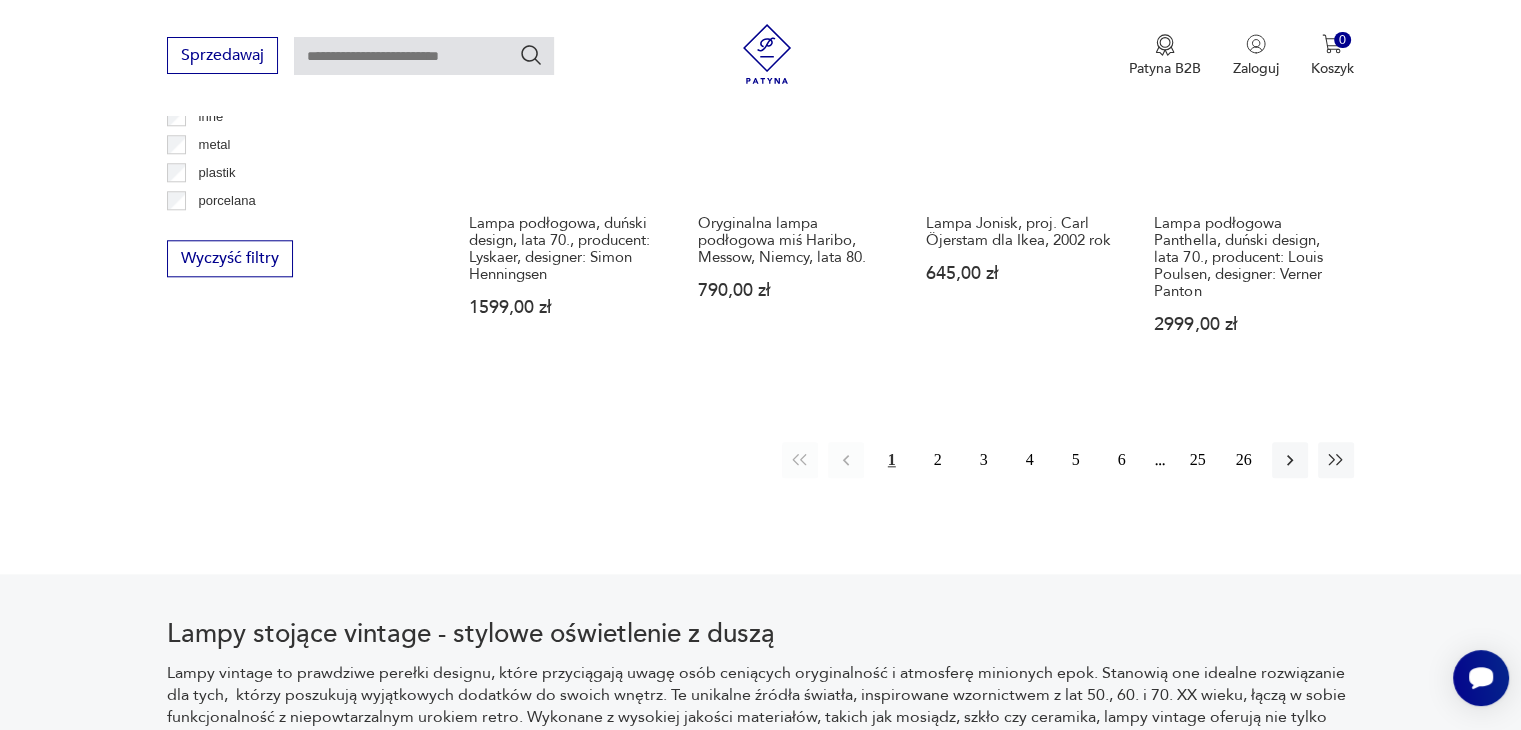 scroll, scrollTop: 2171, scrollLeft: 0, axis: vertical 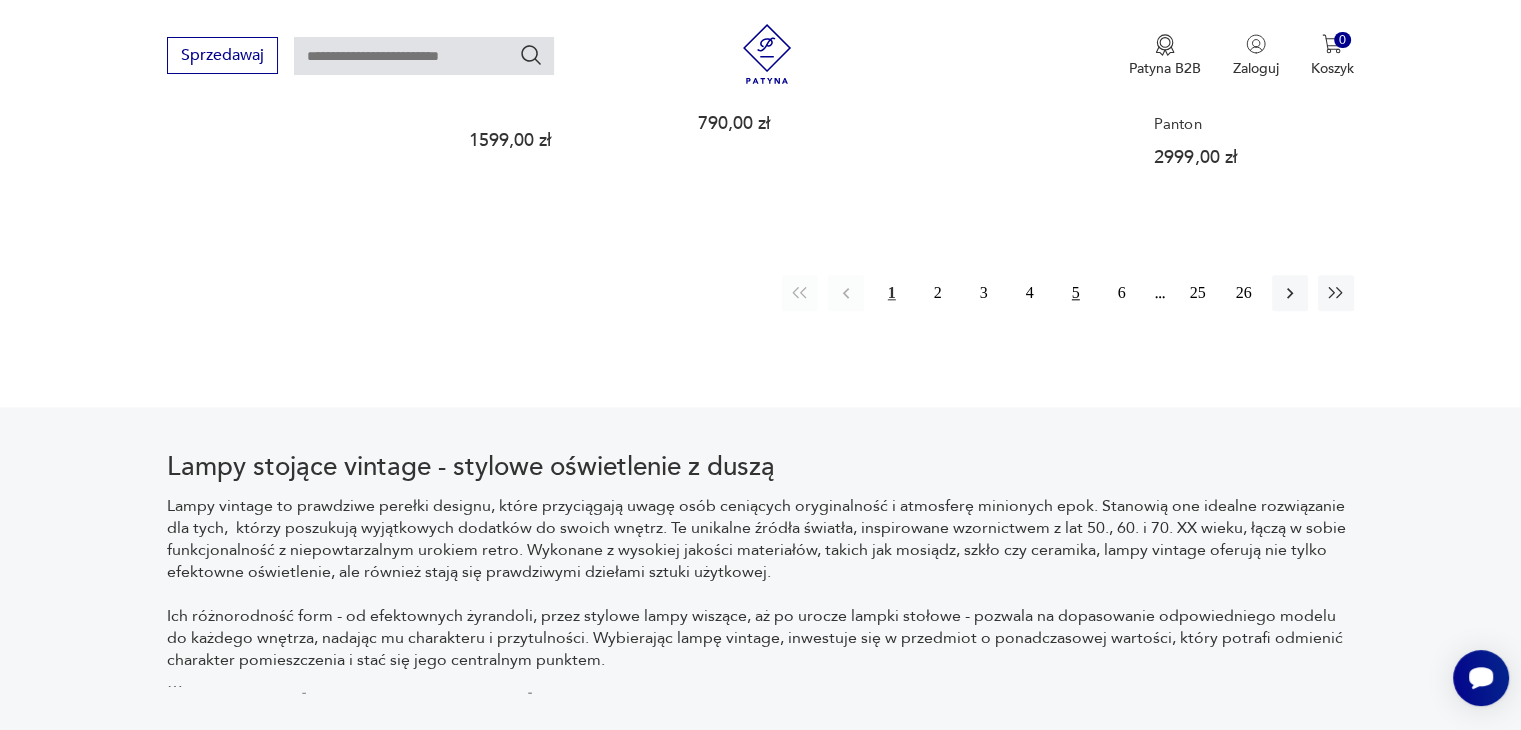 click on "5" at bounding box center (1076, 293) 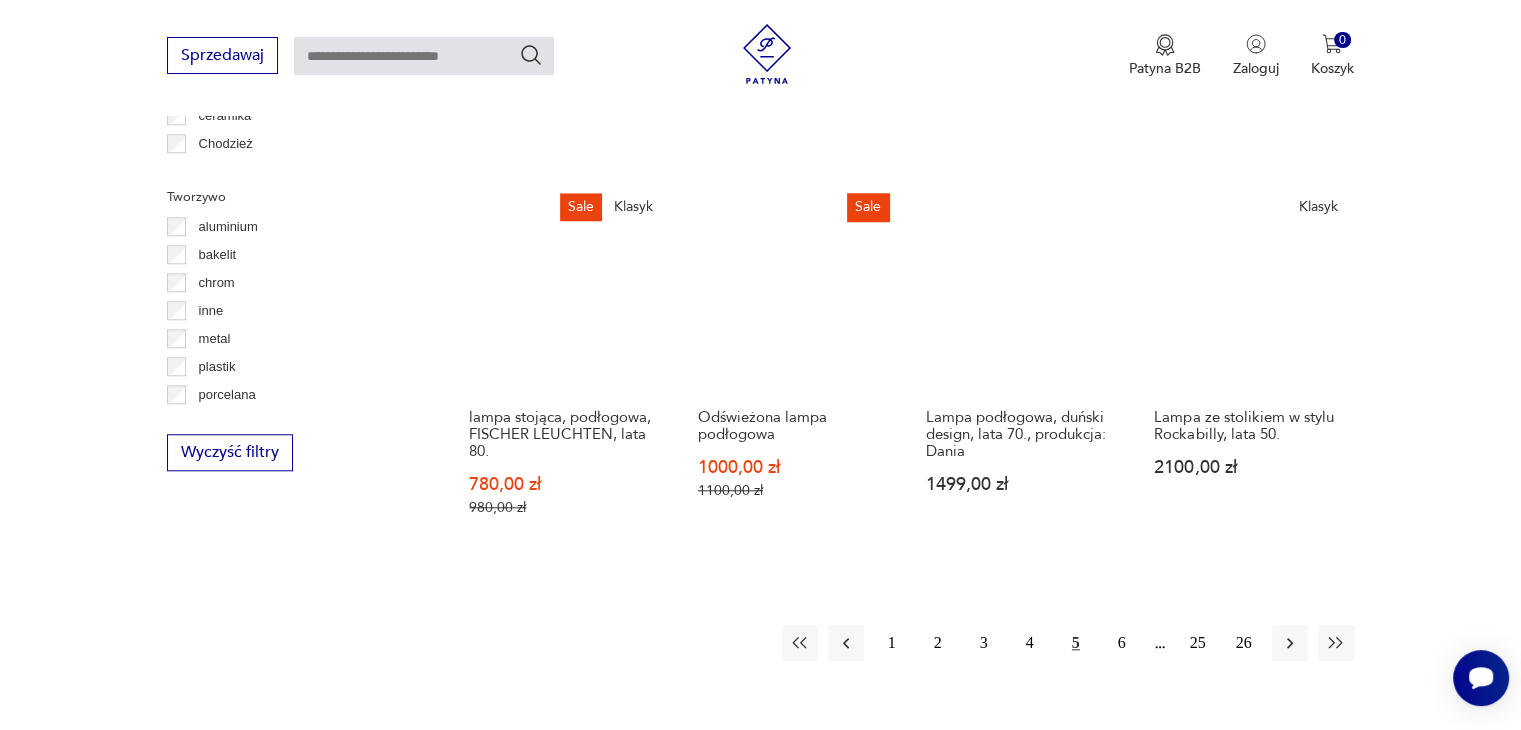 scroll, scrollTop: 1870, scrollLeft: 0, axis: vertical 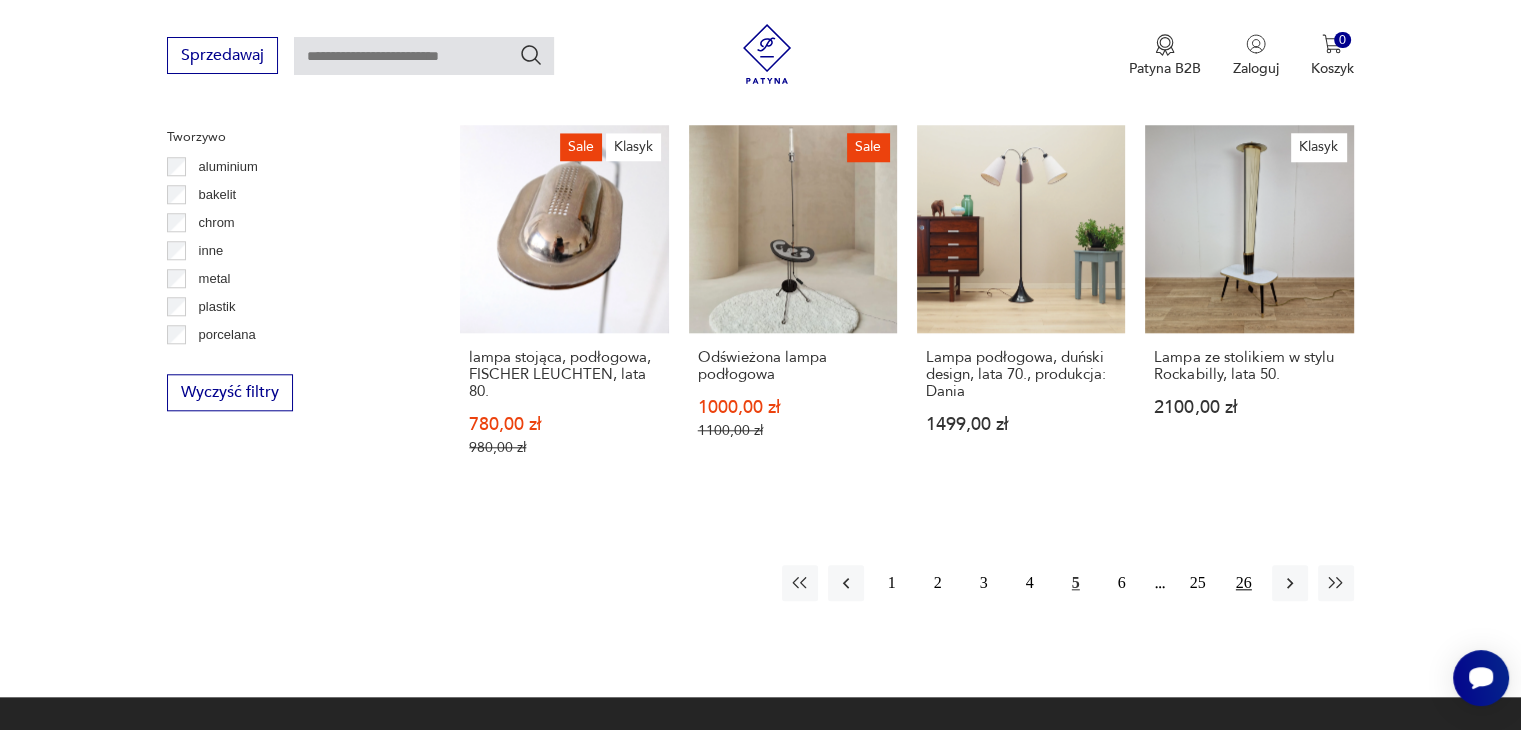 click on "26" at bounding box center (1244, 583) 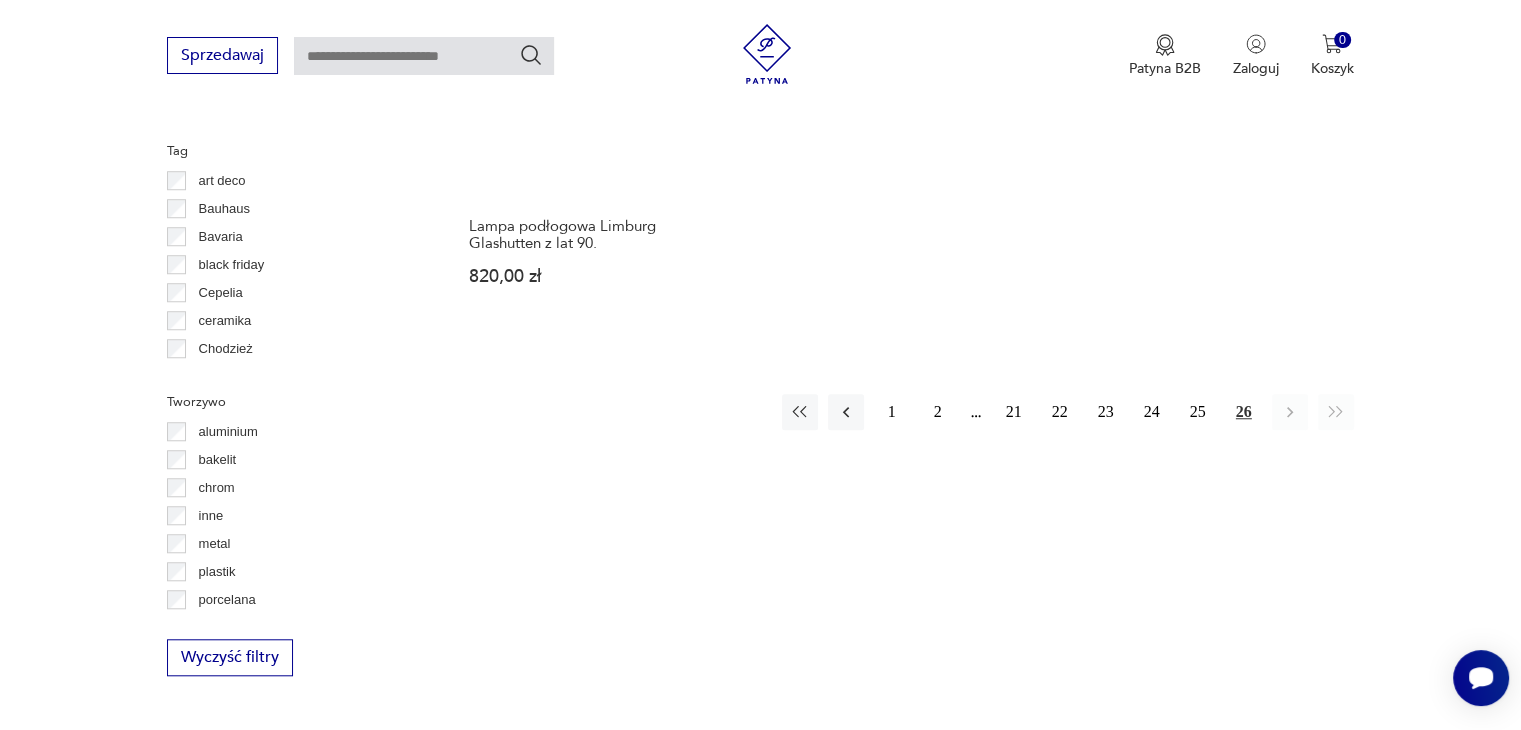 scroll, scrollTop: 1571, scrollLeft: 0, axis: vertical 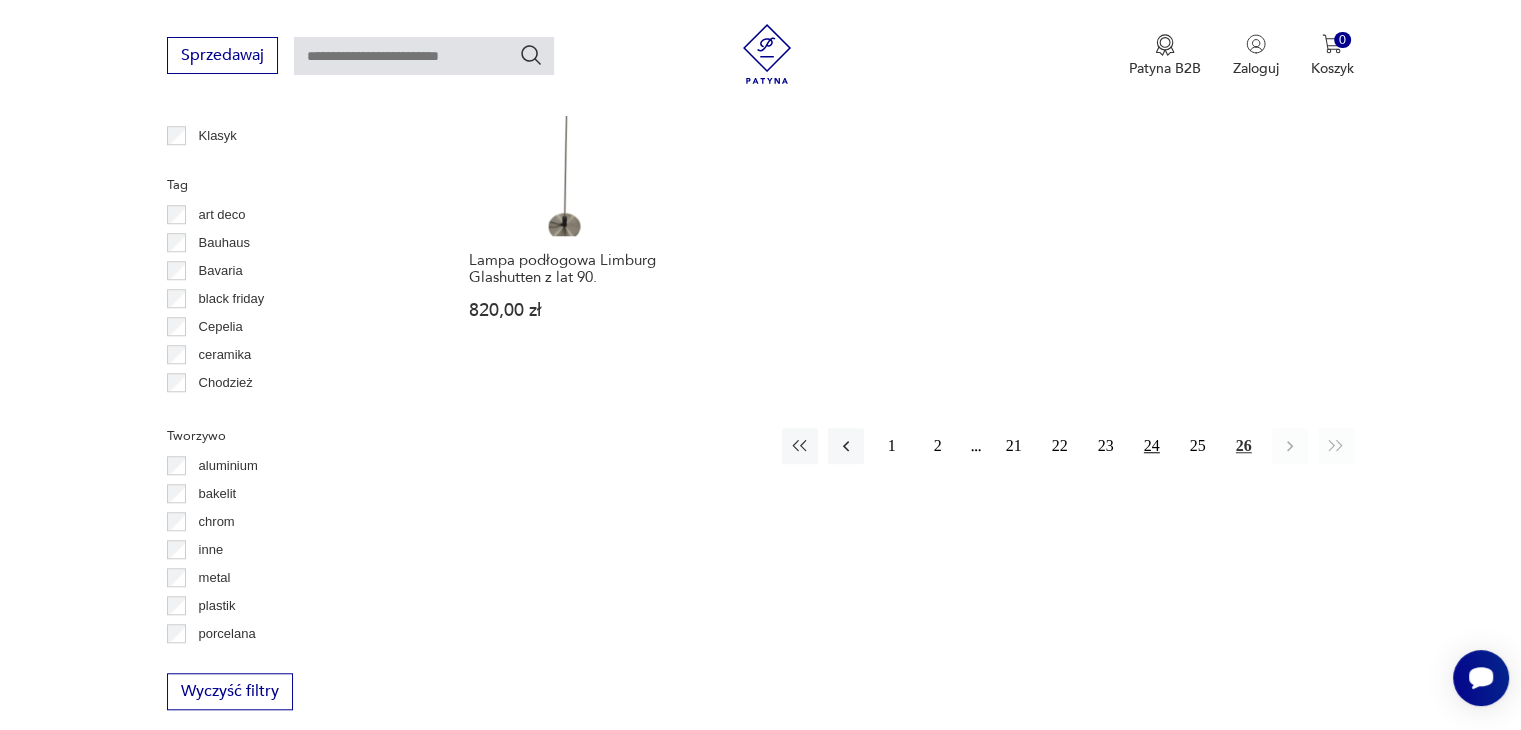 click on "24" at bounding box center (1152, 446) 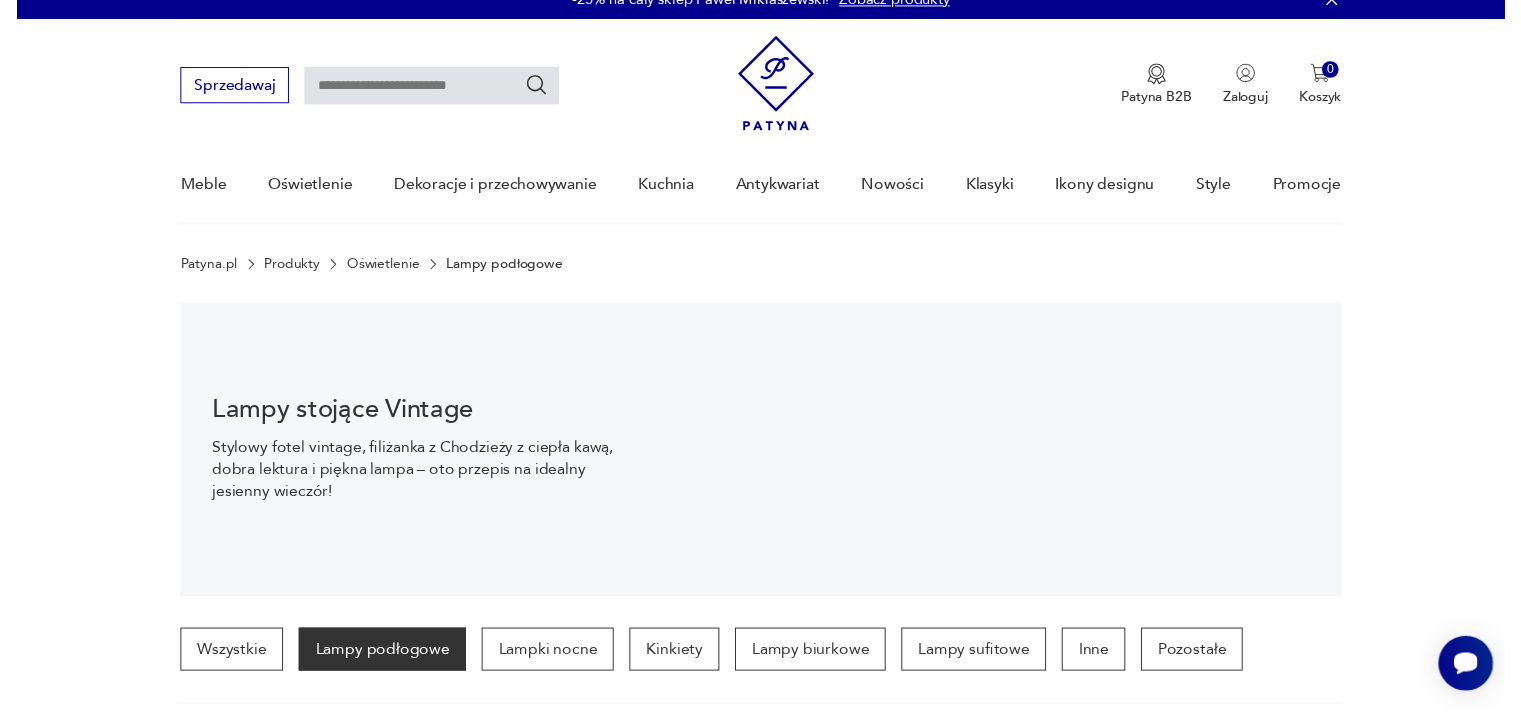 scroll, scrollTop: 0, scrollLeft: 0, axis: both 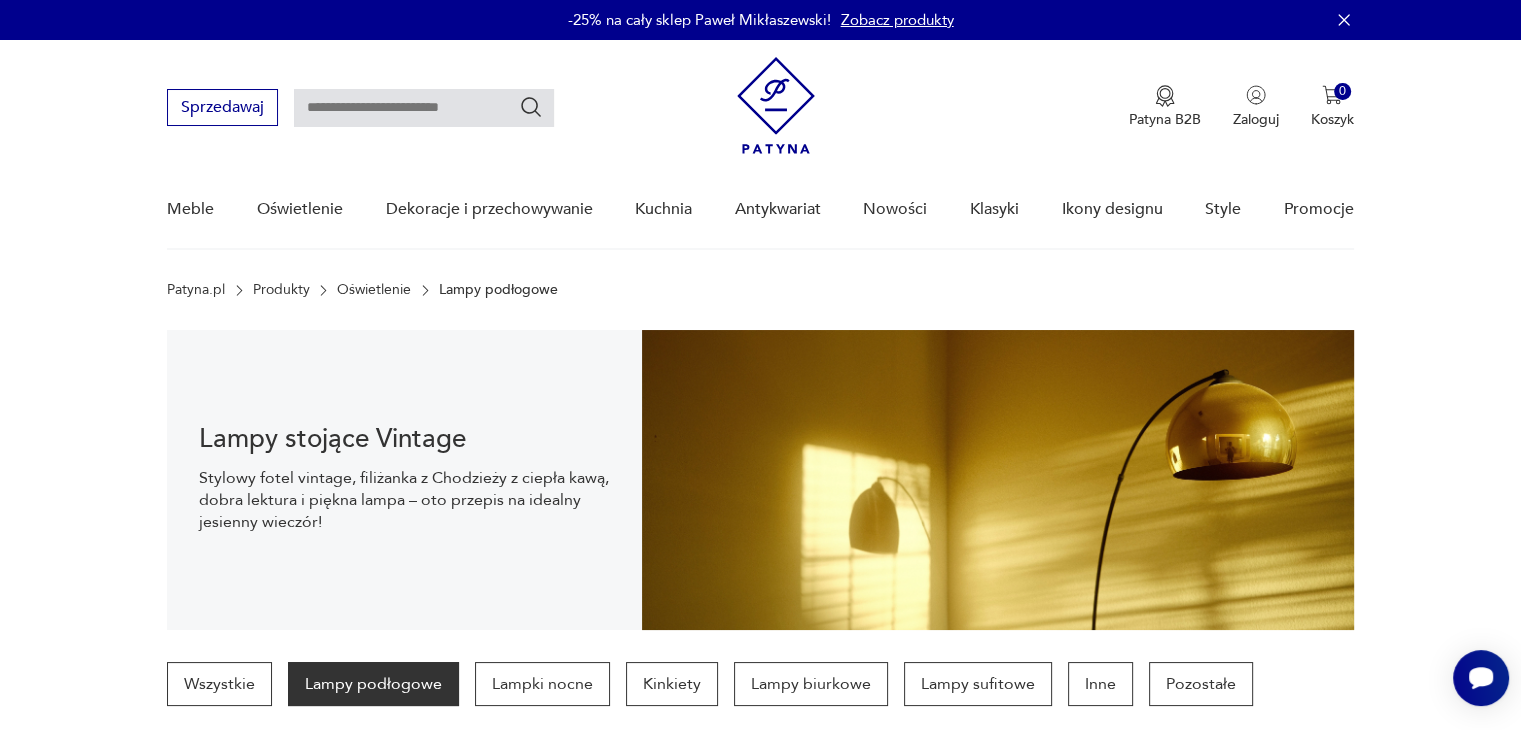 click at bounding box center [424, 108] 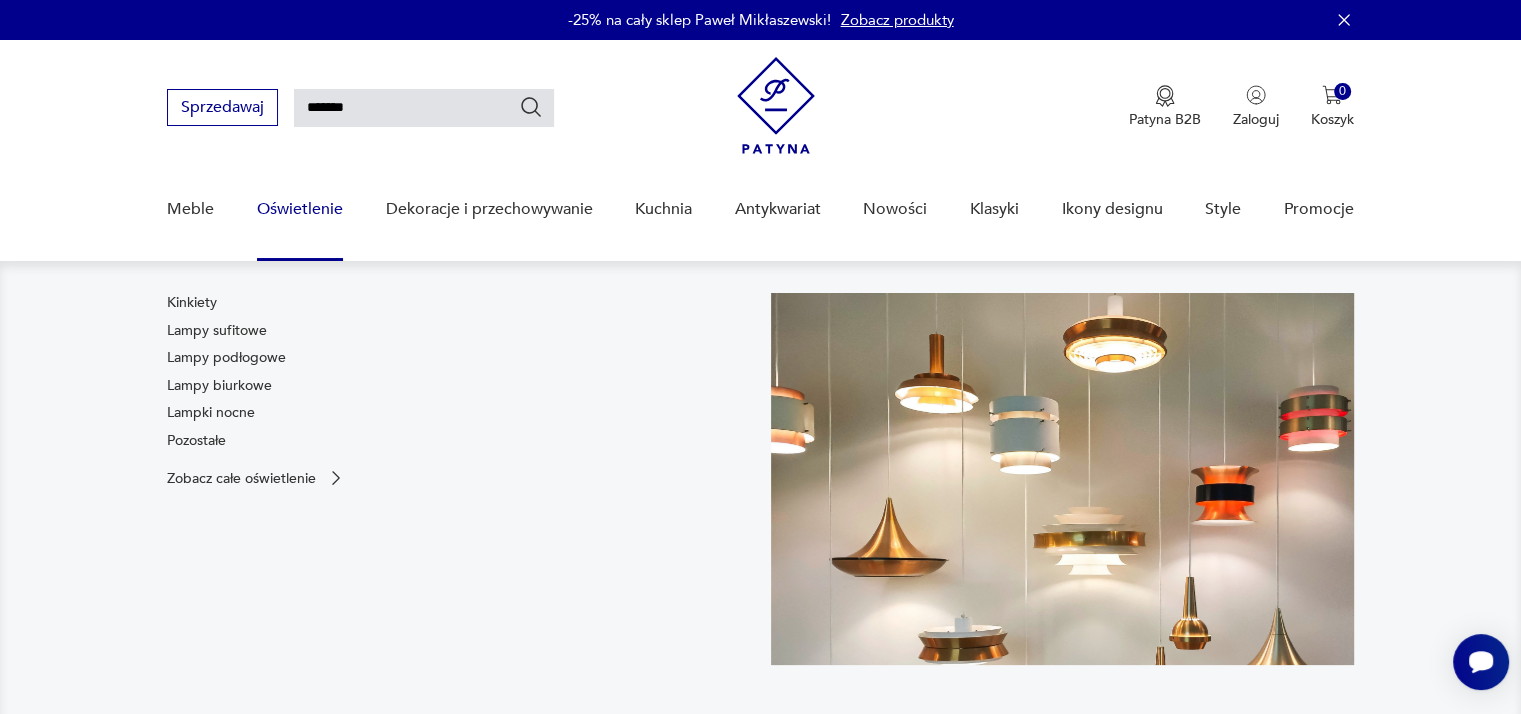 type on "*******" 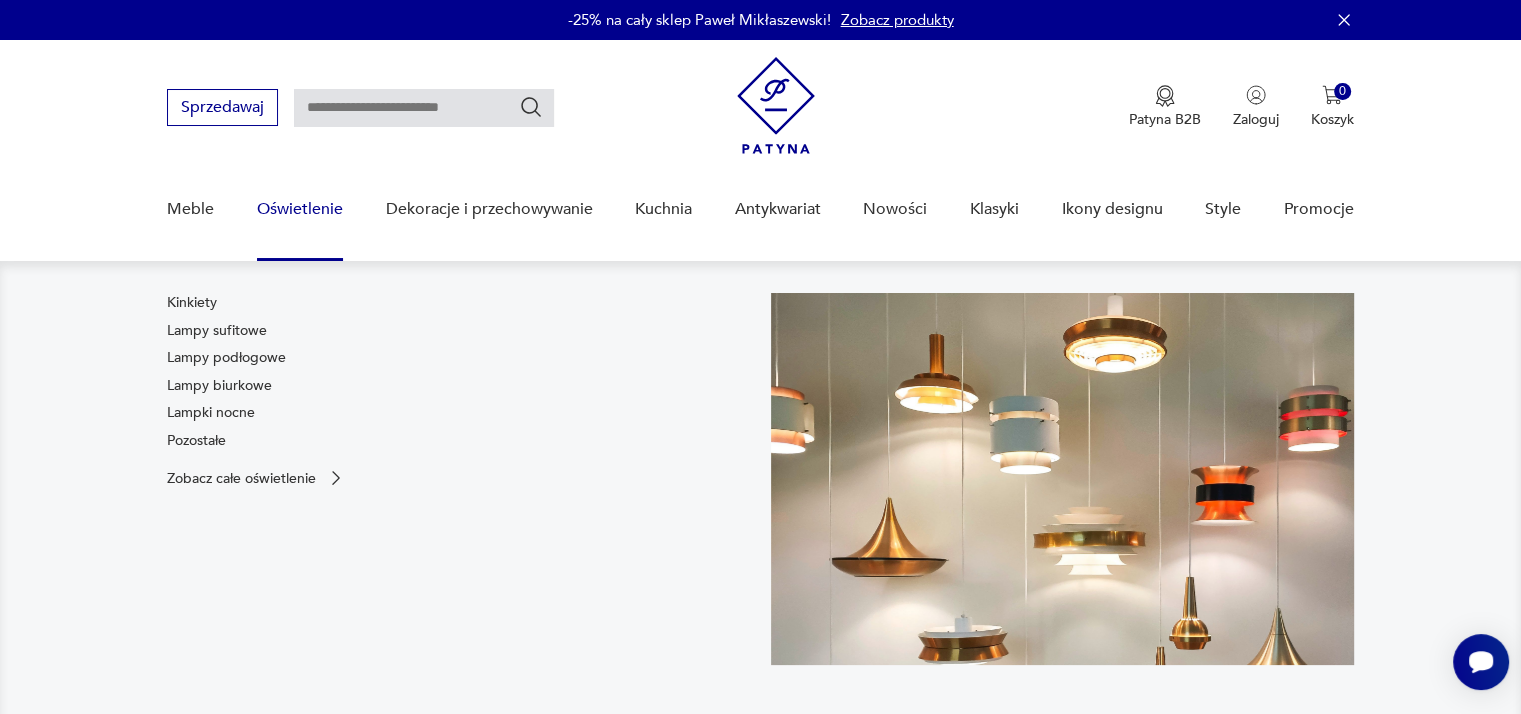 type on "*******" 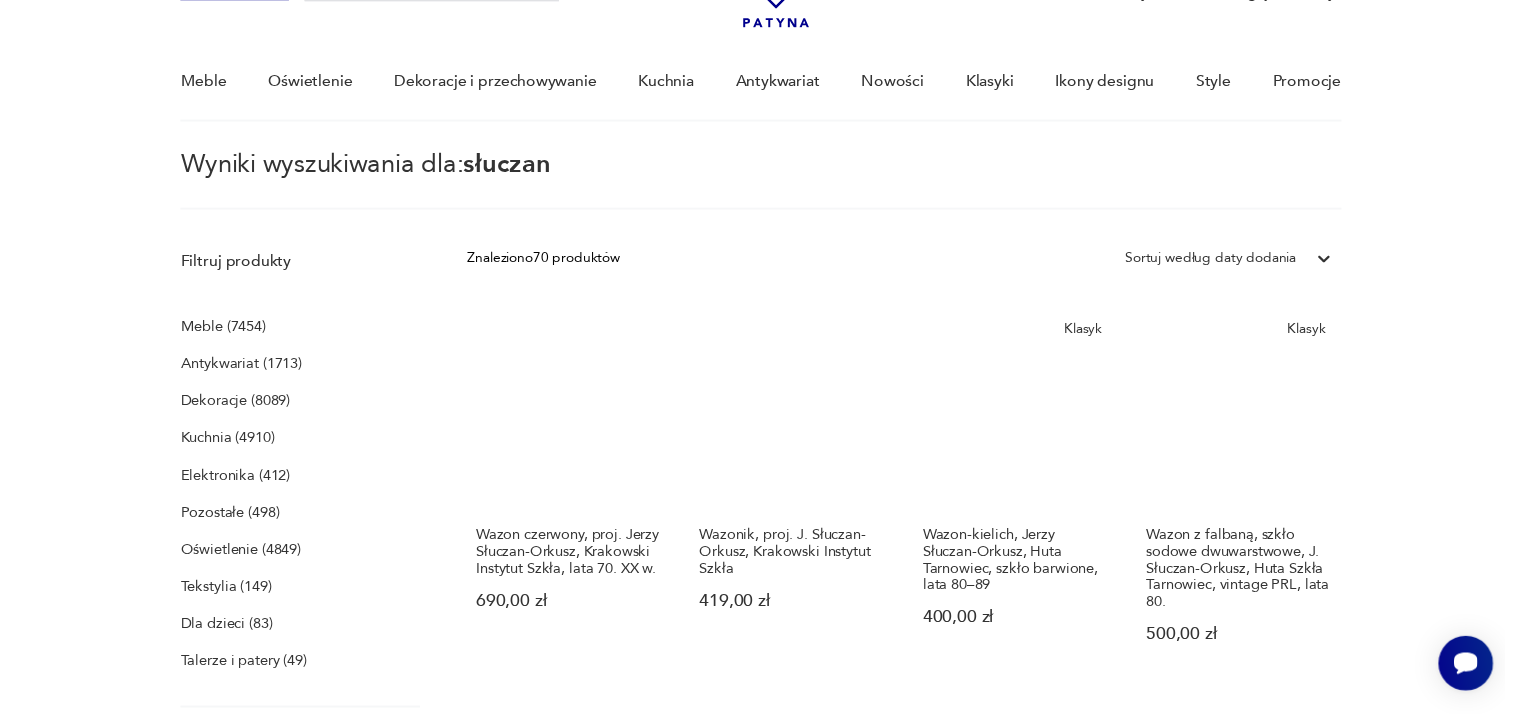 scroll, scrollTop: 0, scrollLeft: 0, axis: both 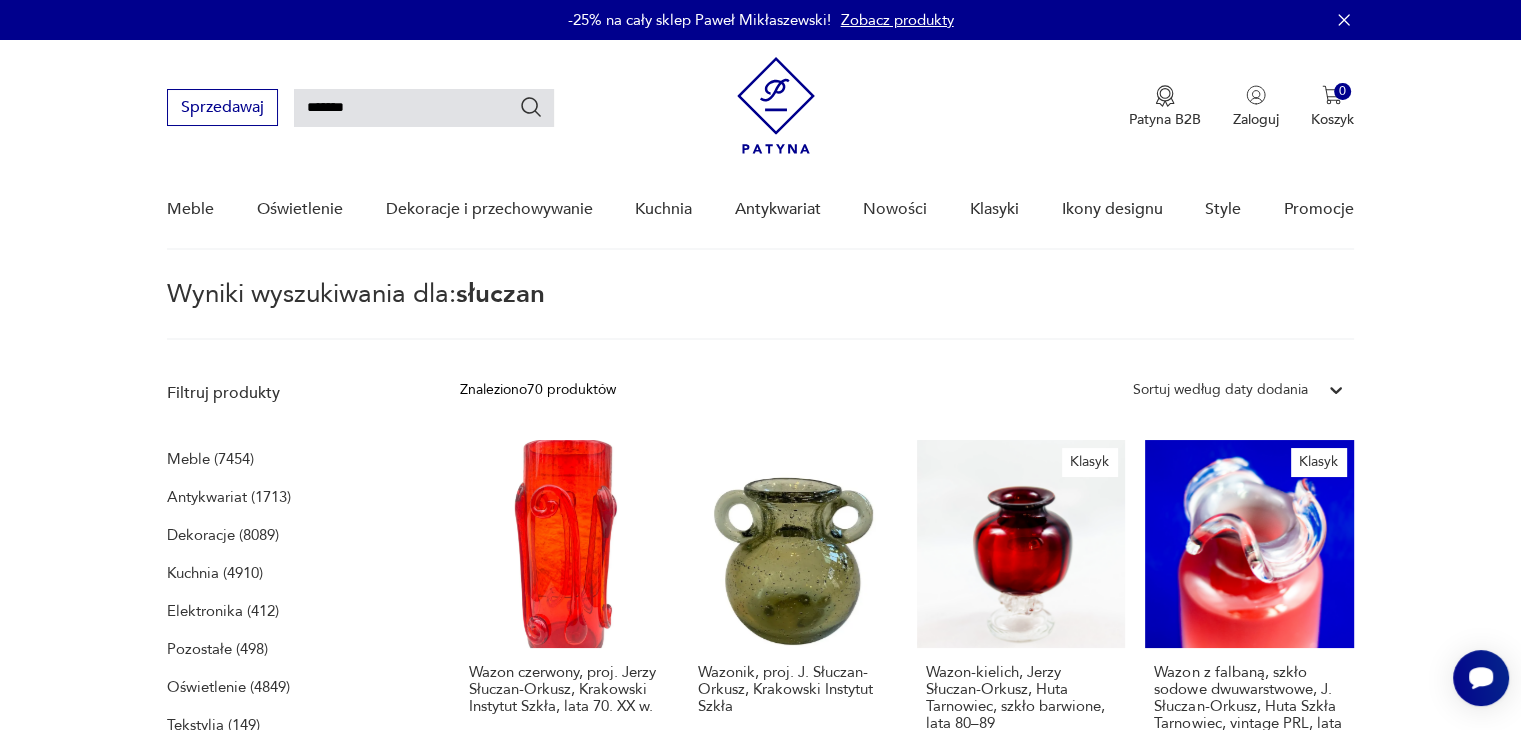 click on "*******" at bounding box center (424, 108) 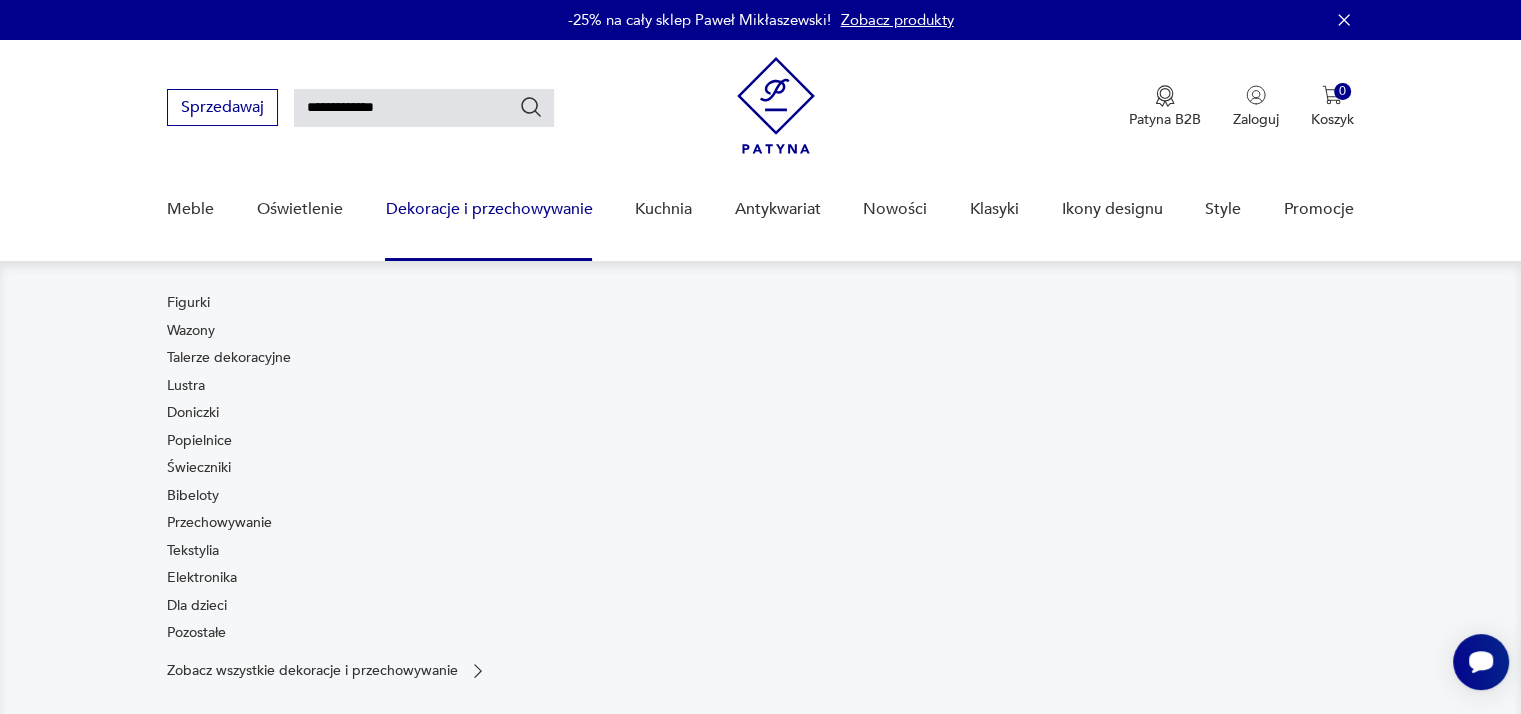 type on "**********" 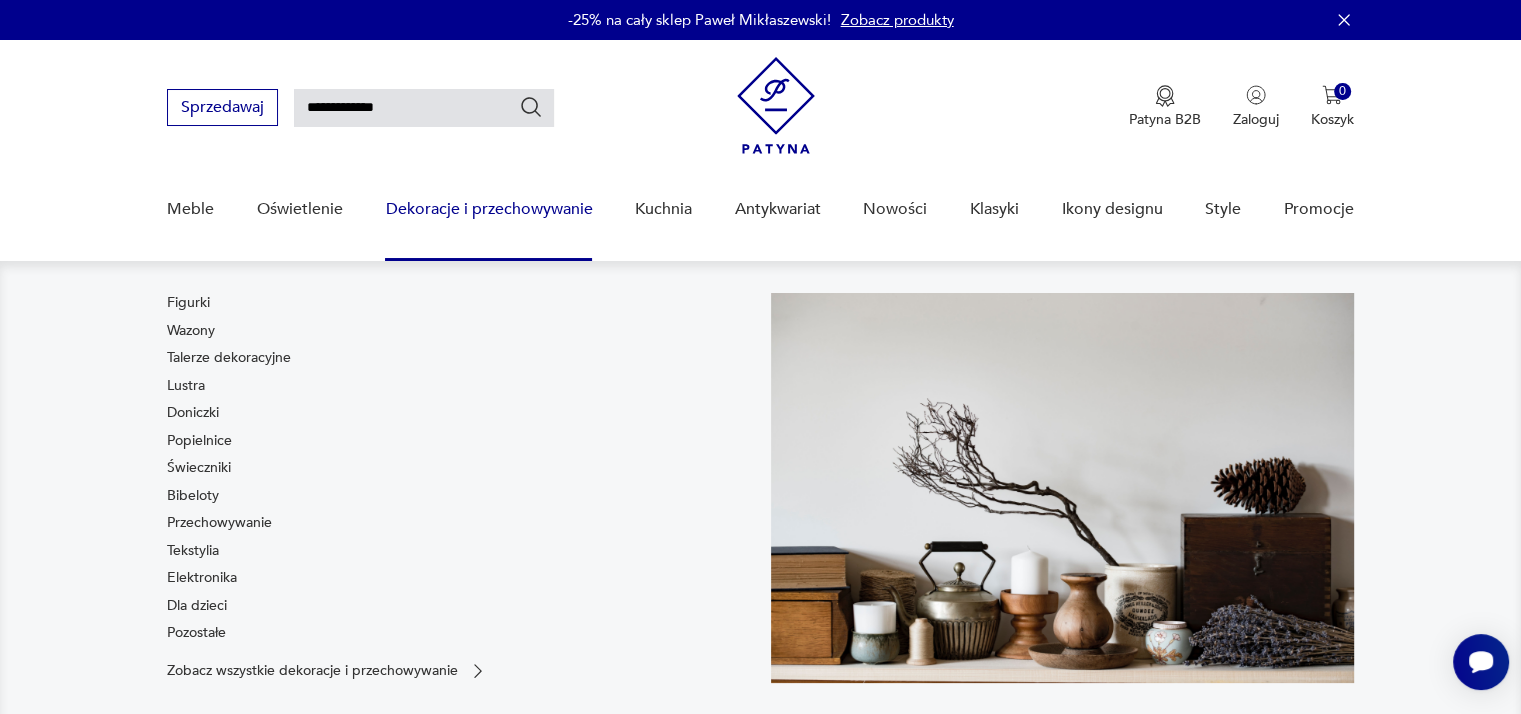 type on "**********" 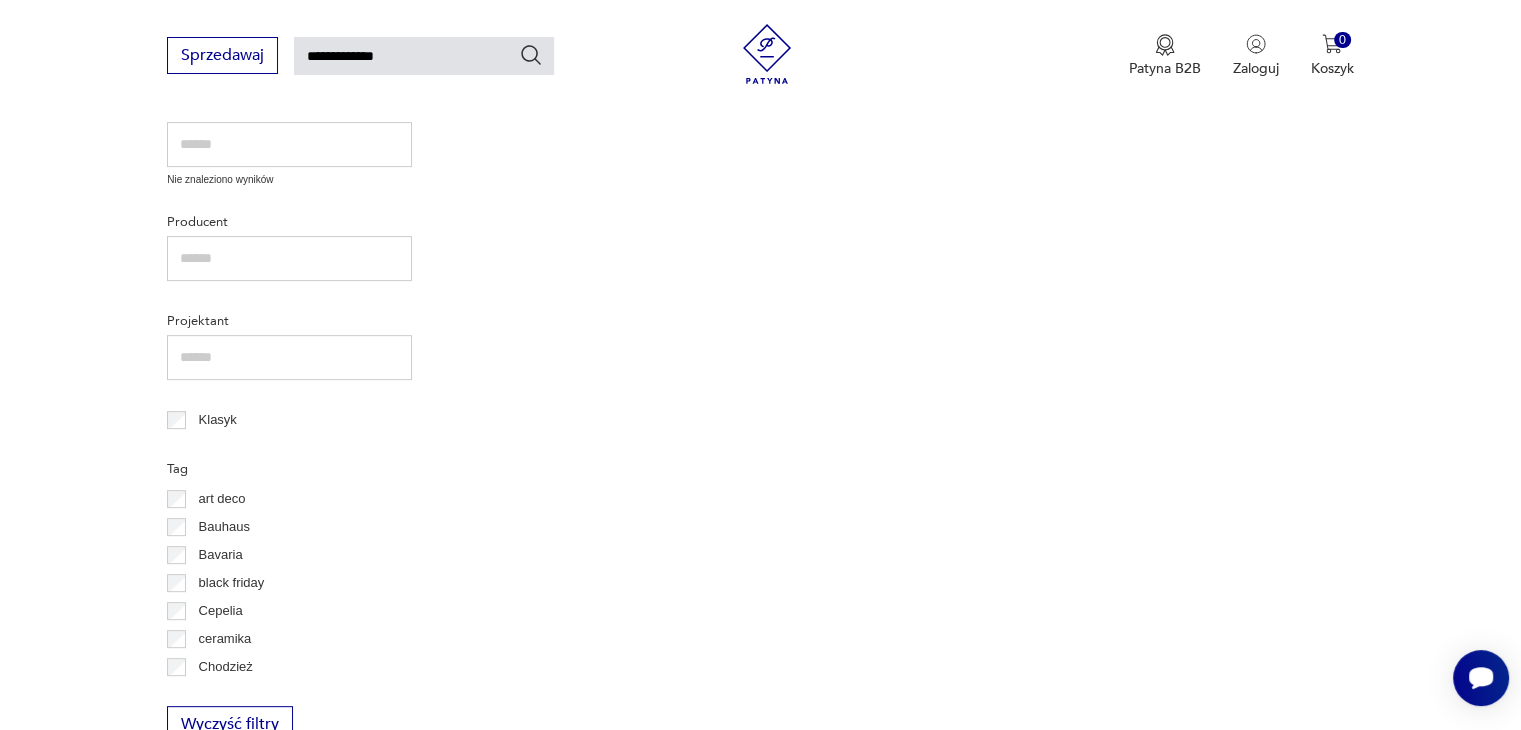 scroll, scrollTop: 0, scrollLeft: 0, axis: both 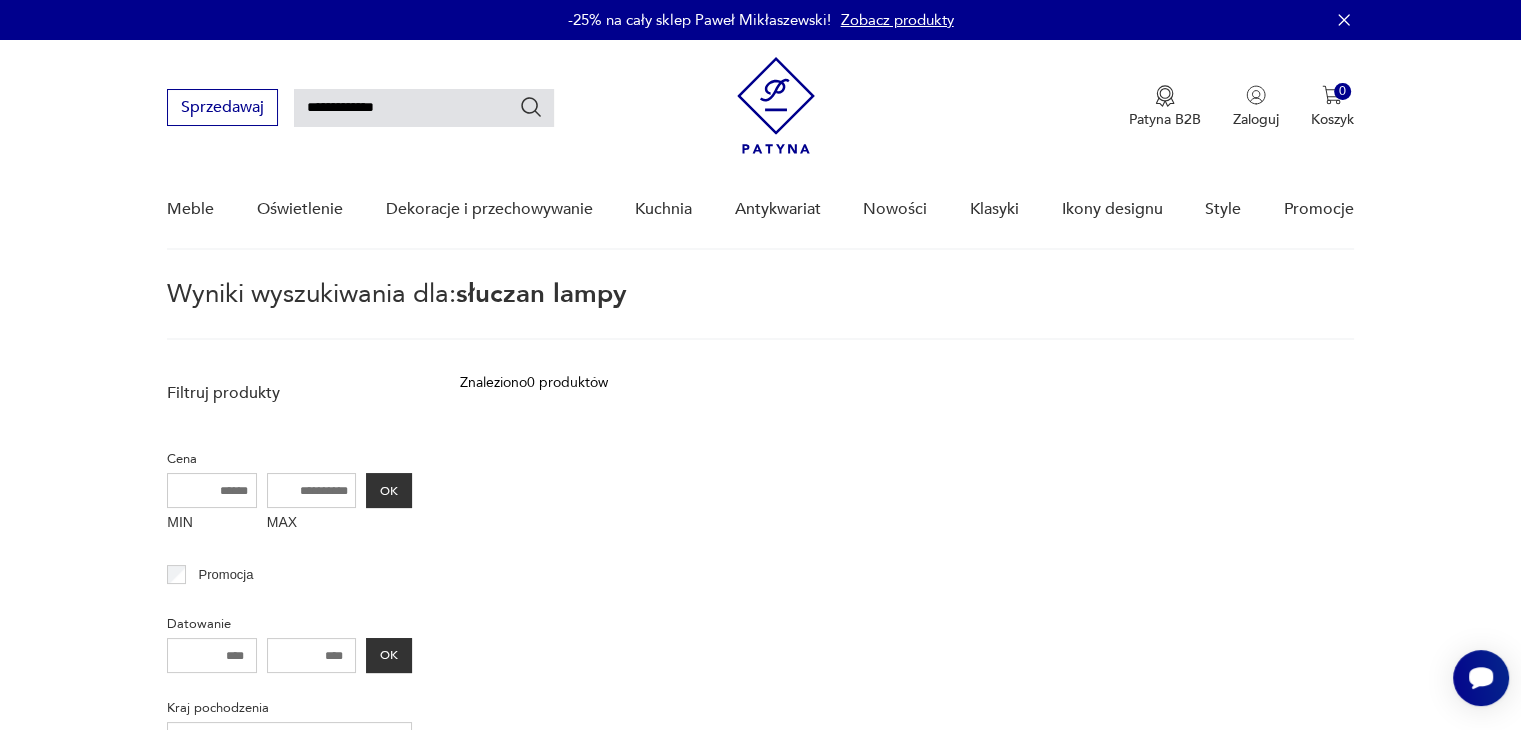 click on "**********" at bounding box center [424, 108] 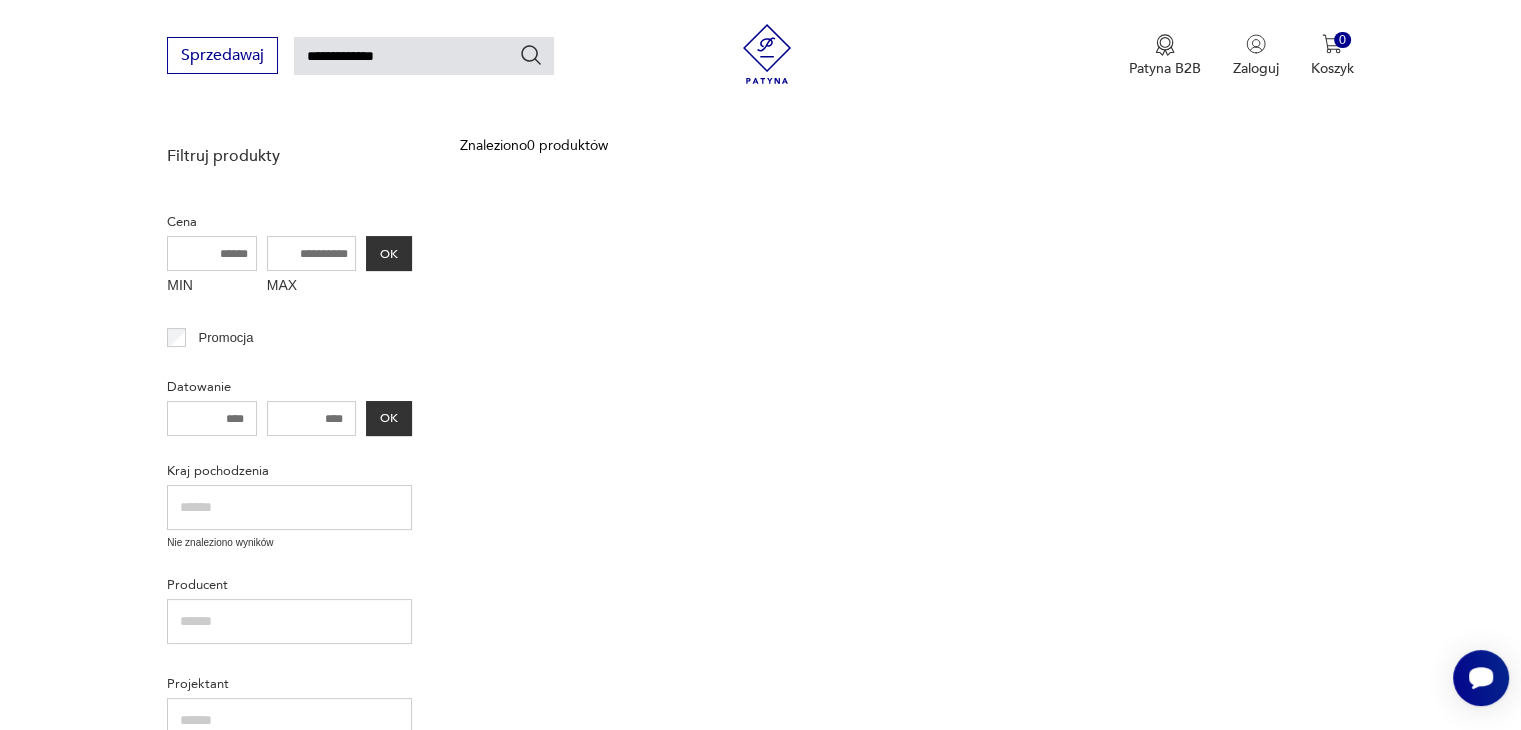 scroll, scrollTop: 0, scrollLeft: 0, axis: both 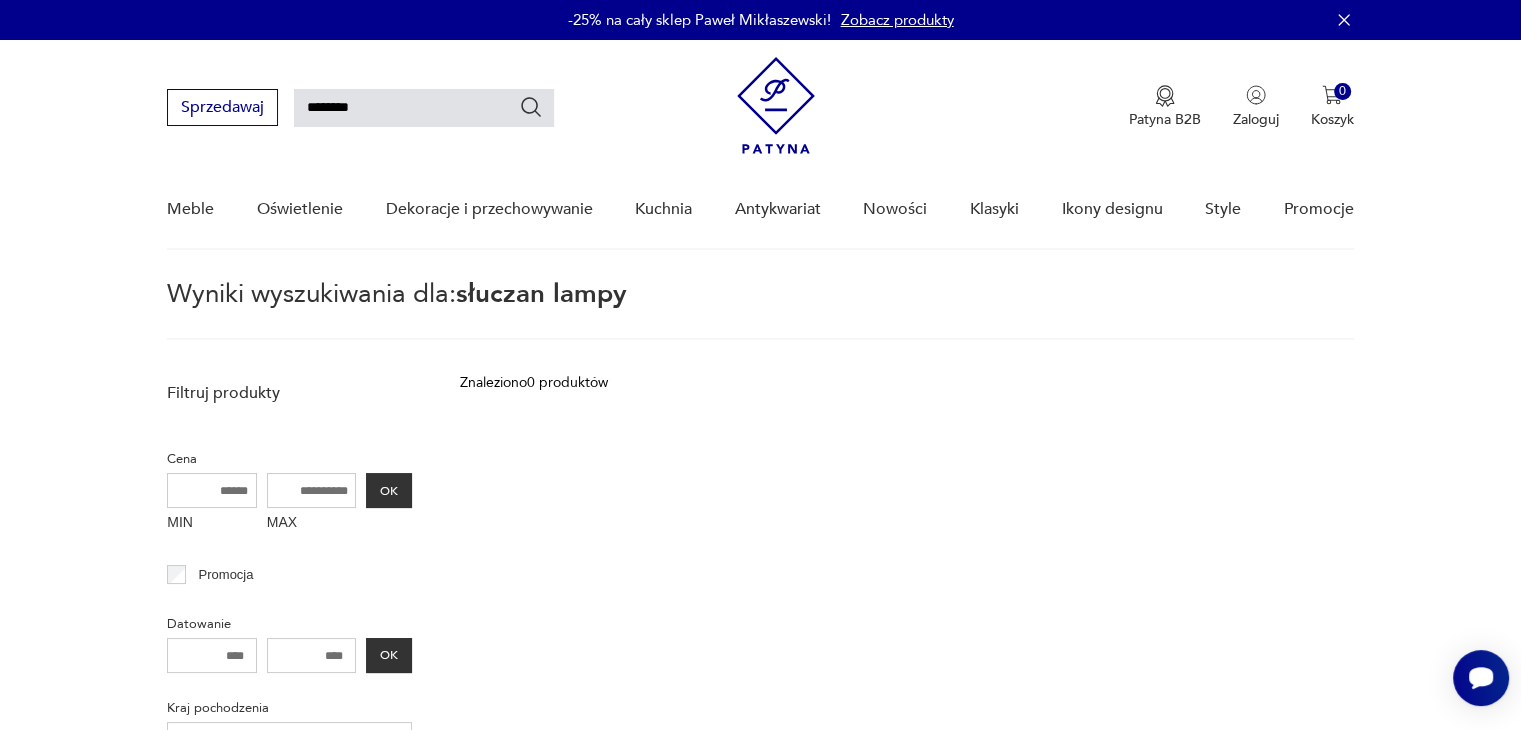 type on "*******" 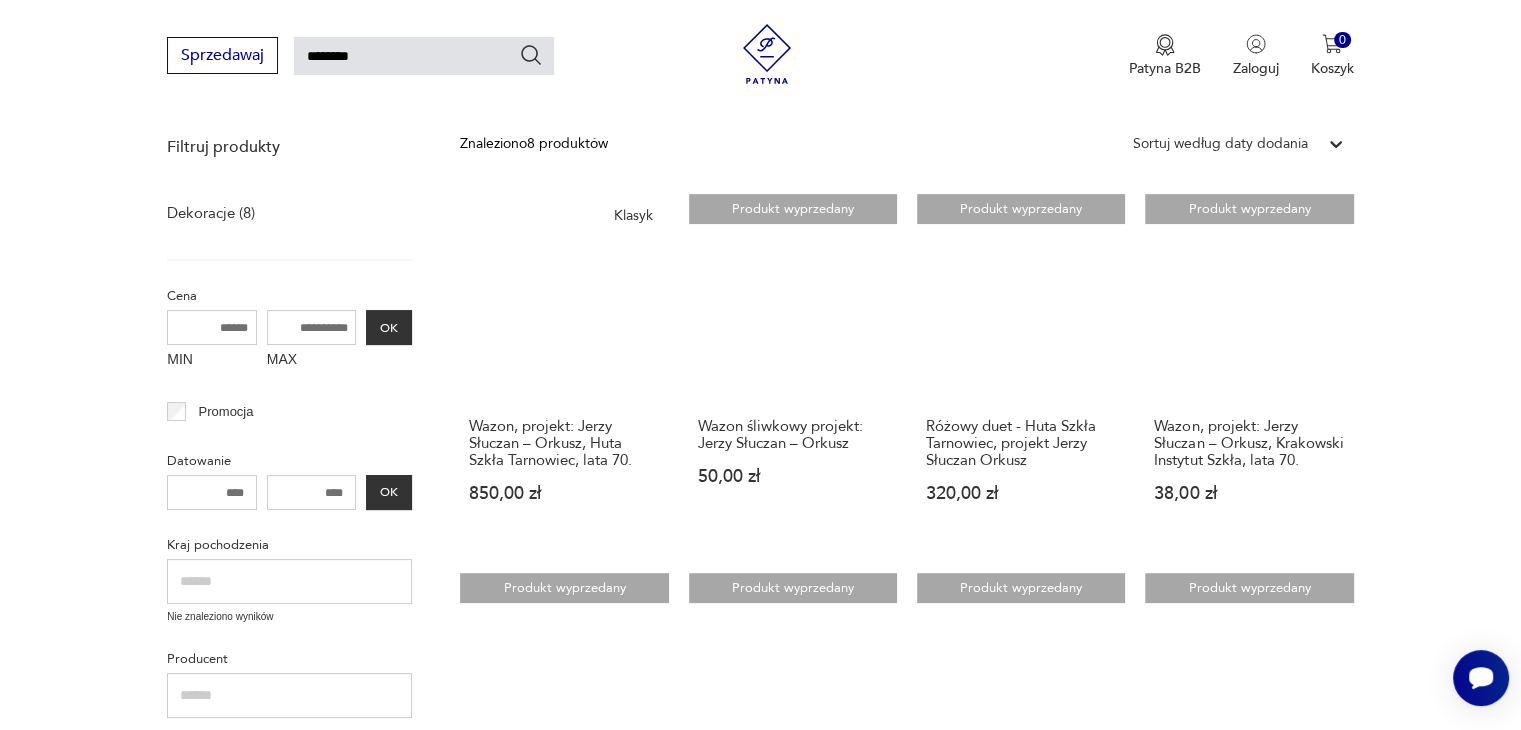 scroll, scrollTop: 200, scrollLeft: 0, axis: vertical 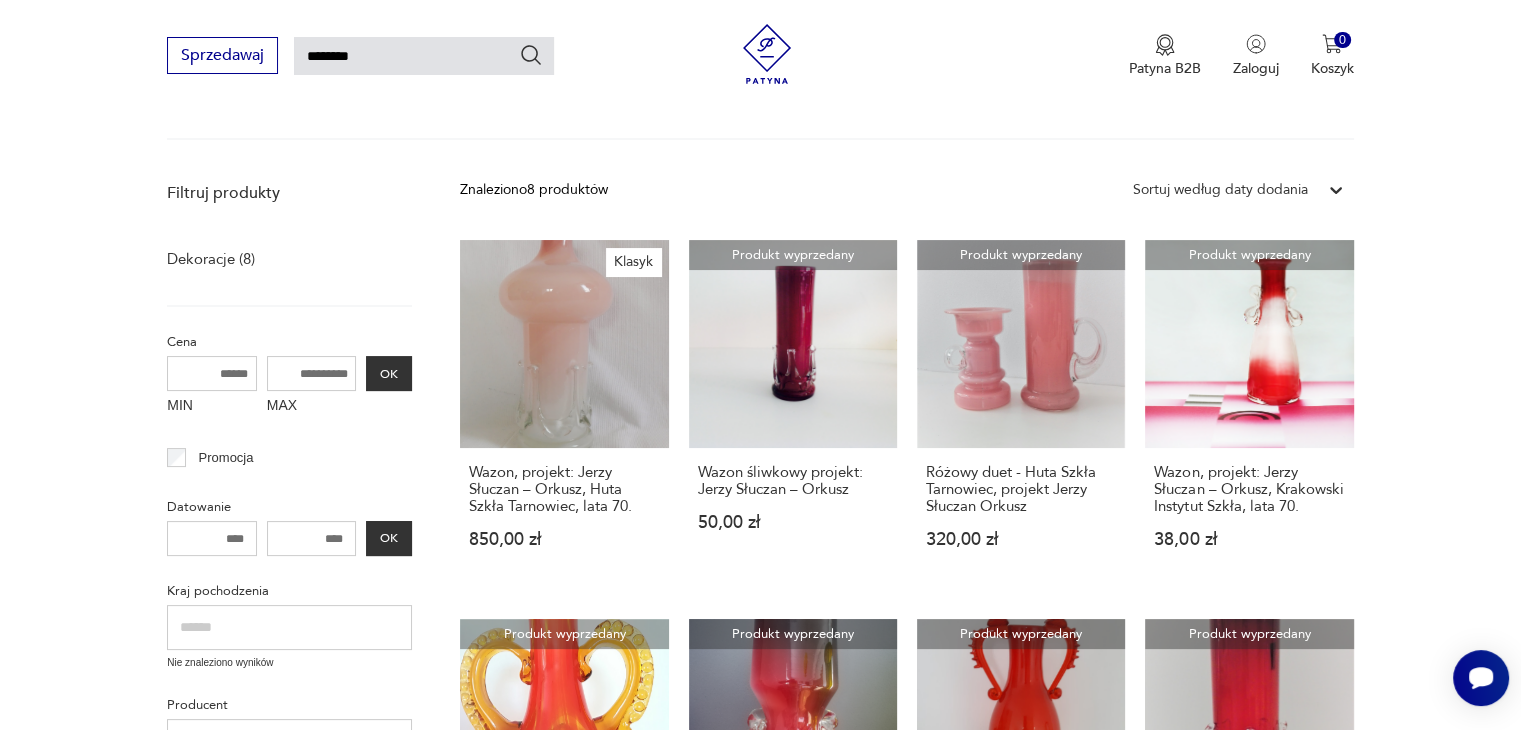 type on "**********" 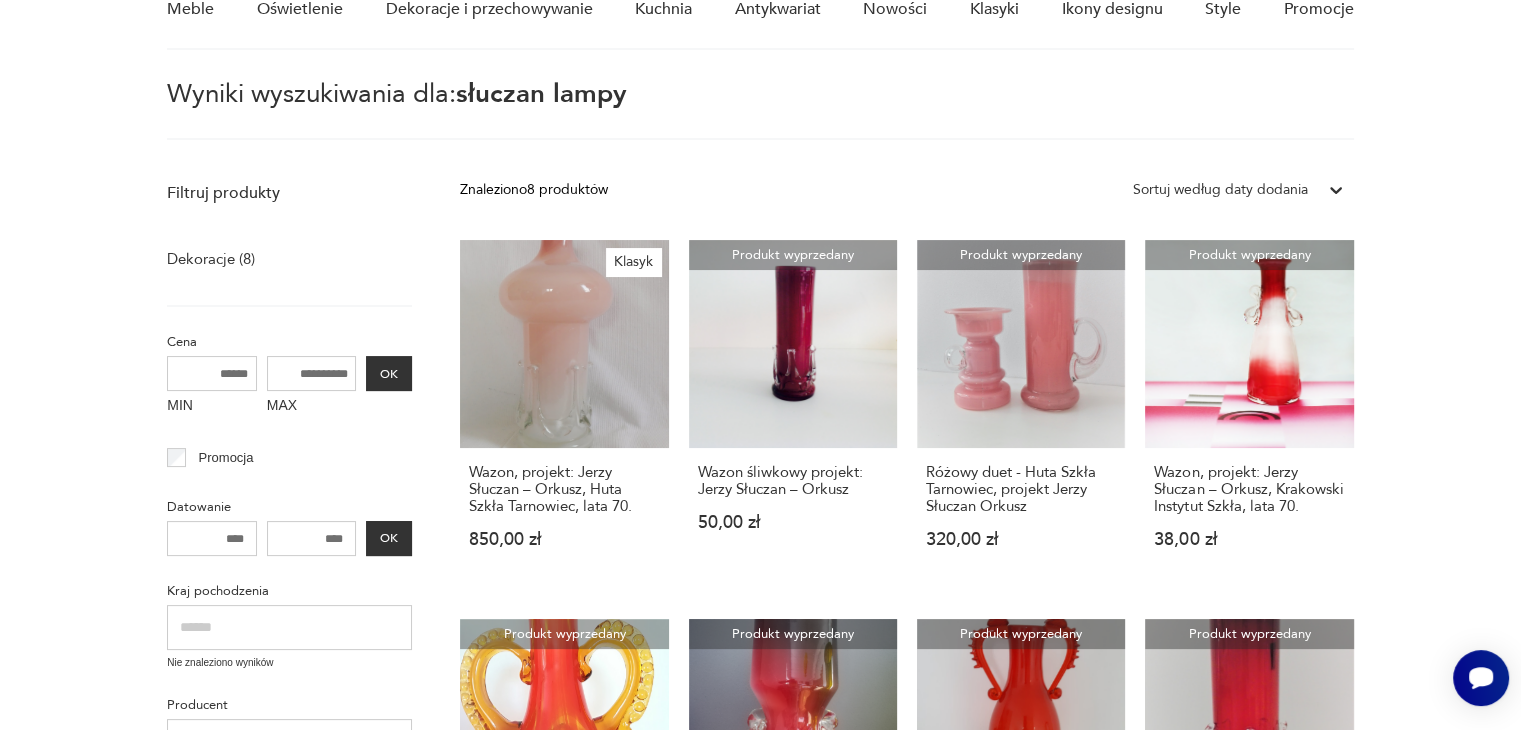 scroll, scrollTop: 0, scrollLeft: 0, axis: both 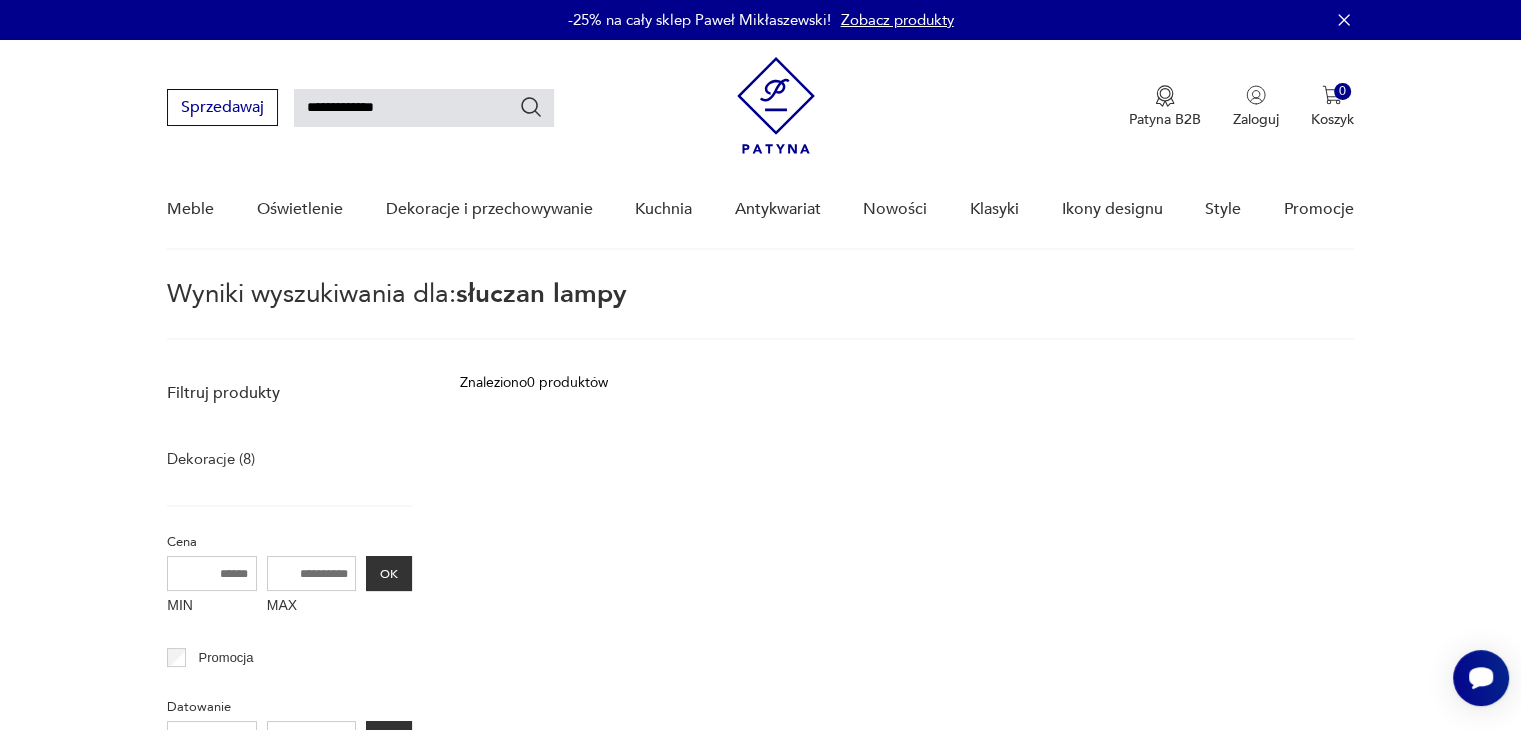 type on "*******" 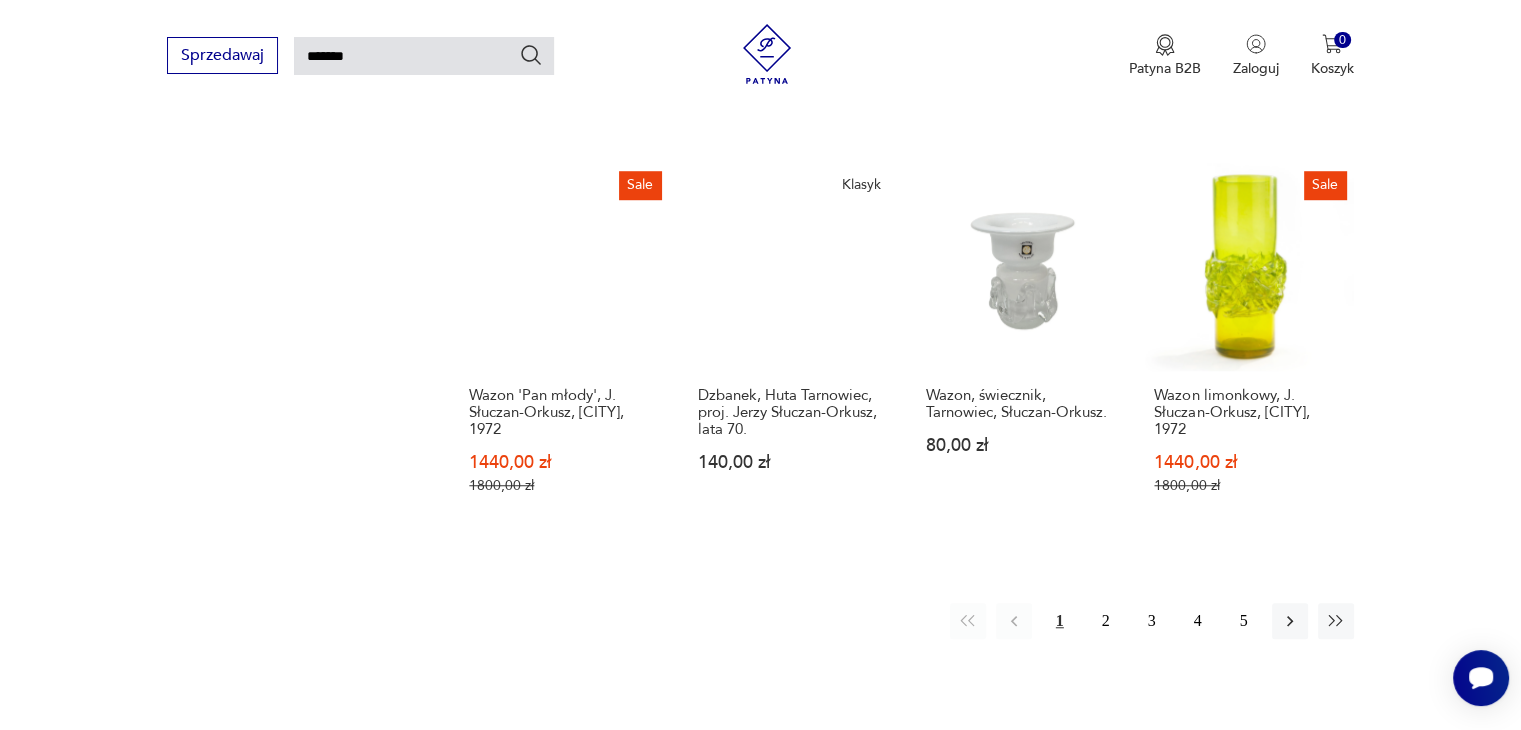 scroll, scrollTop: 1600, scrollLeft: 0, axis: vertical 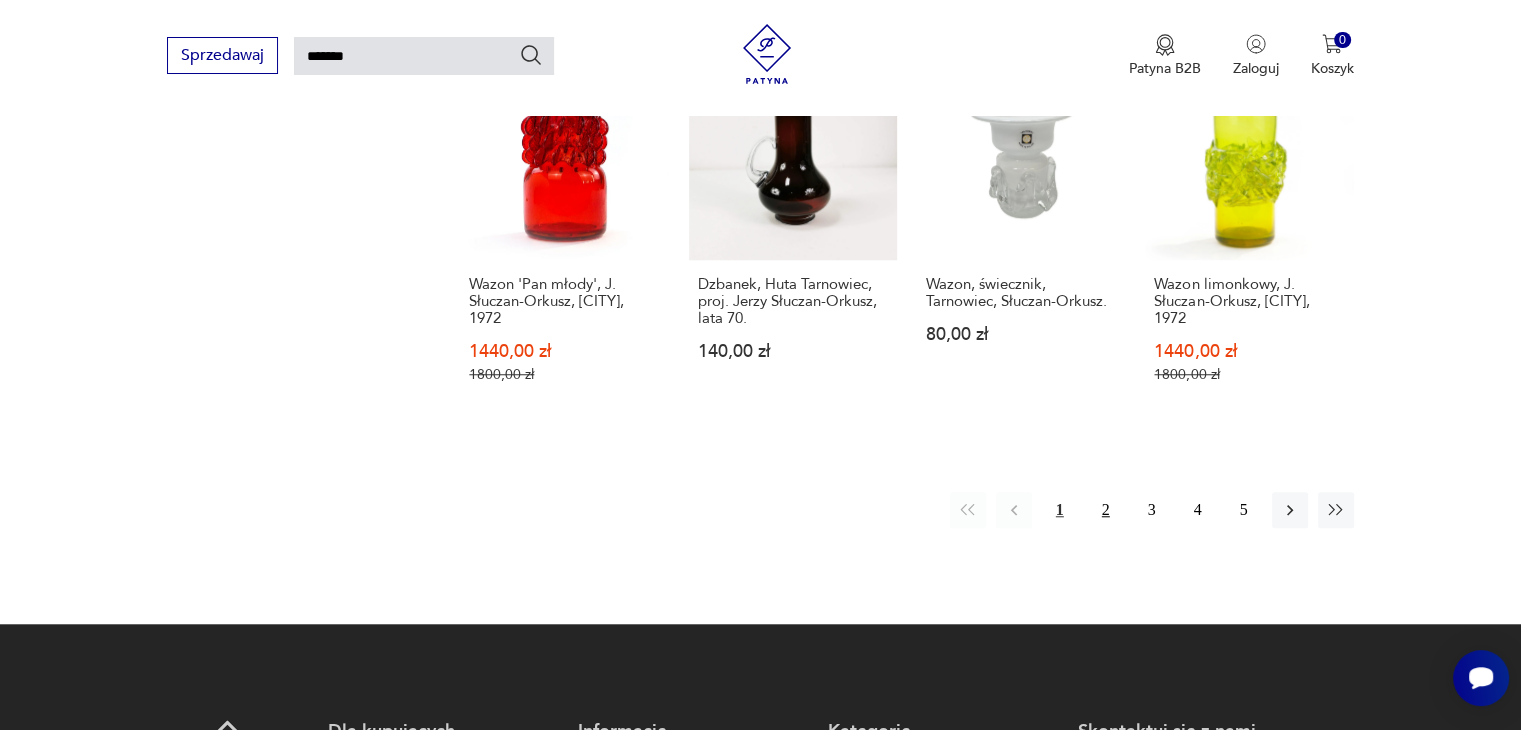 click on "2" at bounding box center (1106, 510) 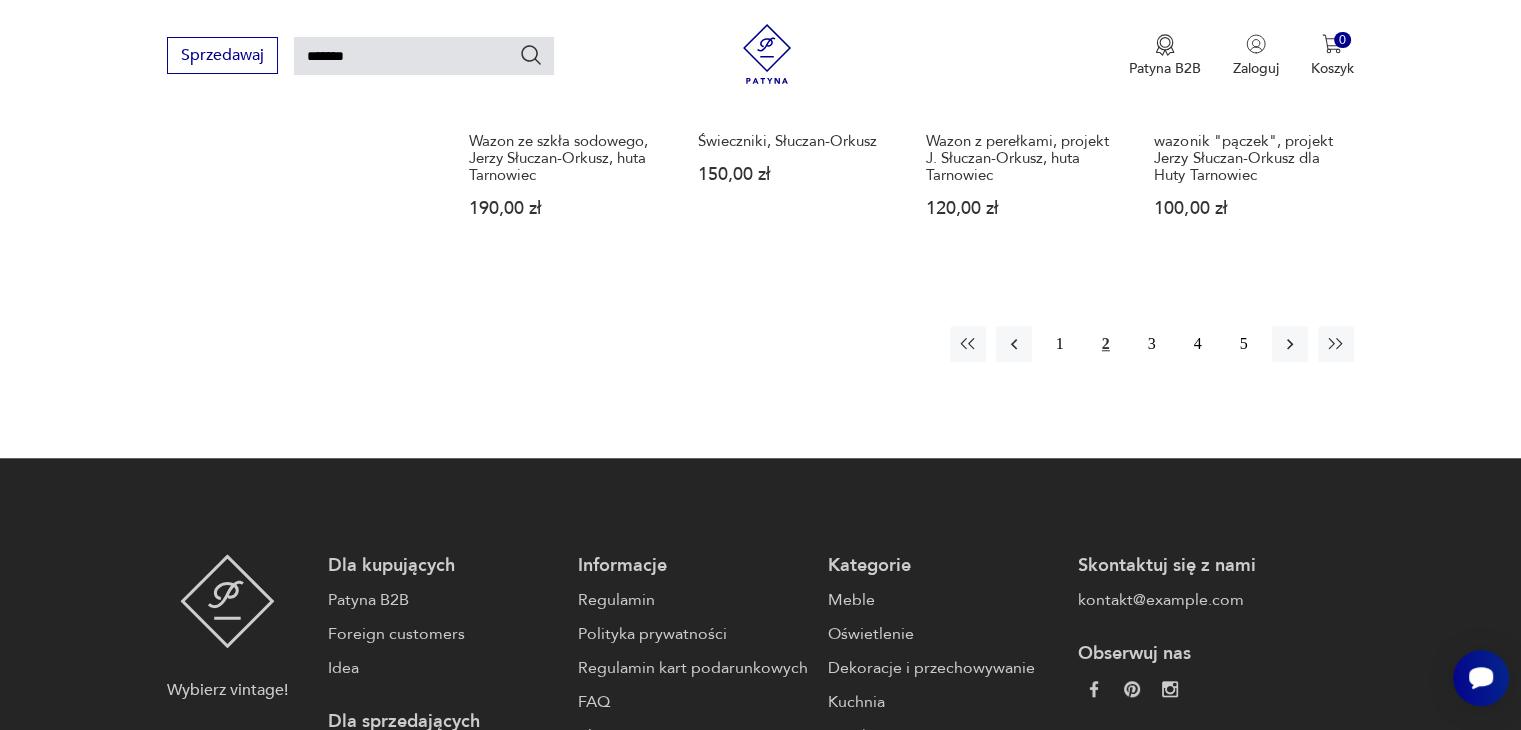 scroll, scrollTop: 1871, scrollLeft: 0, axis: vertical 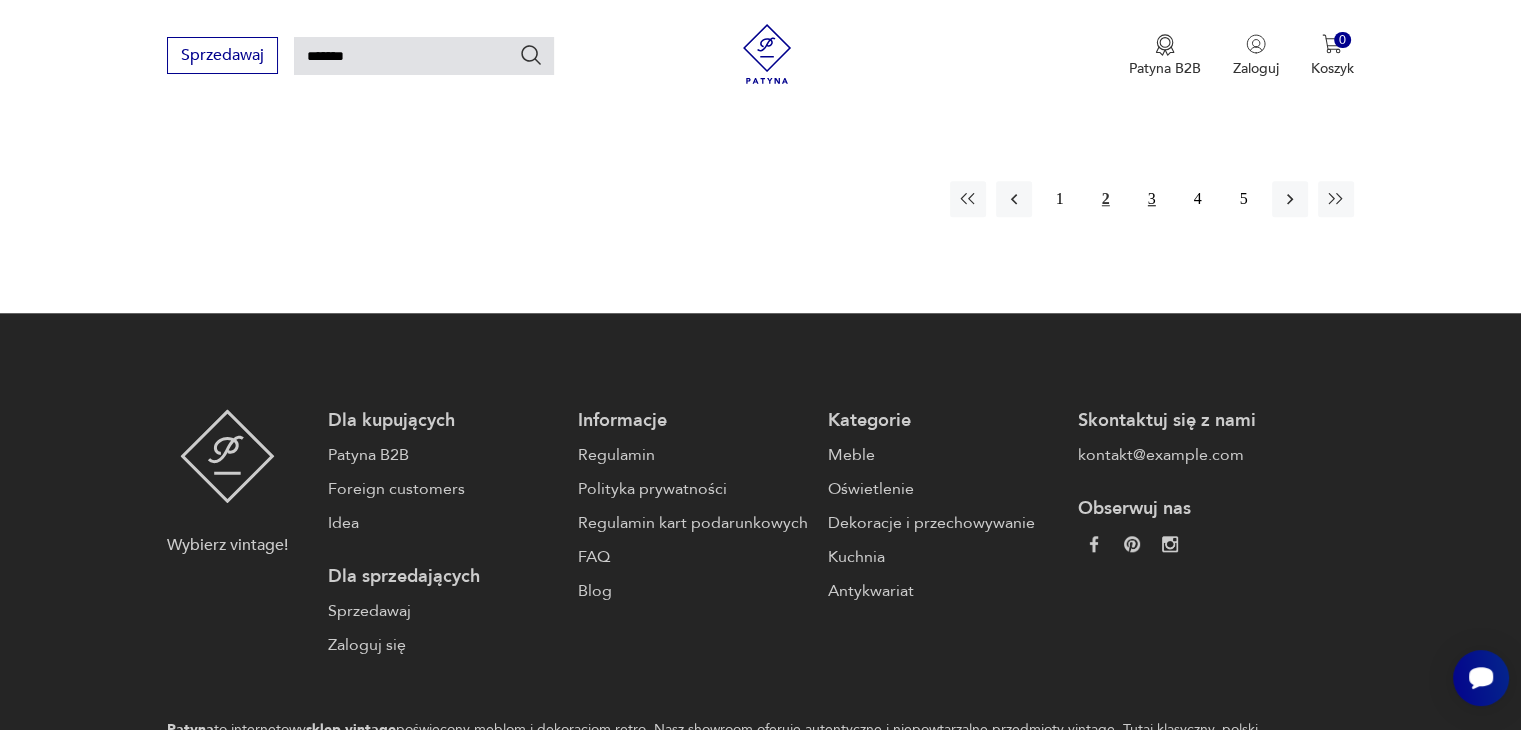 click on "3" at bounding box center [1152, 199] 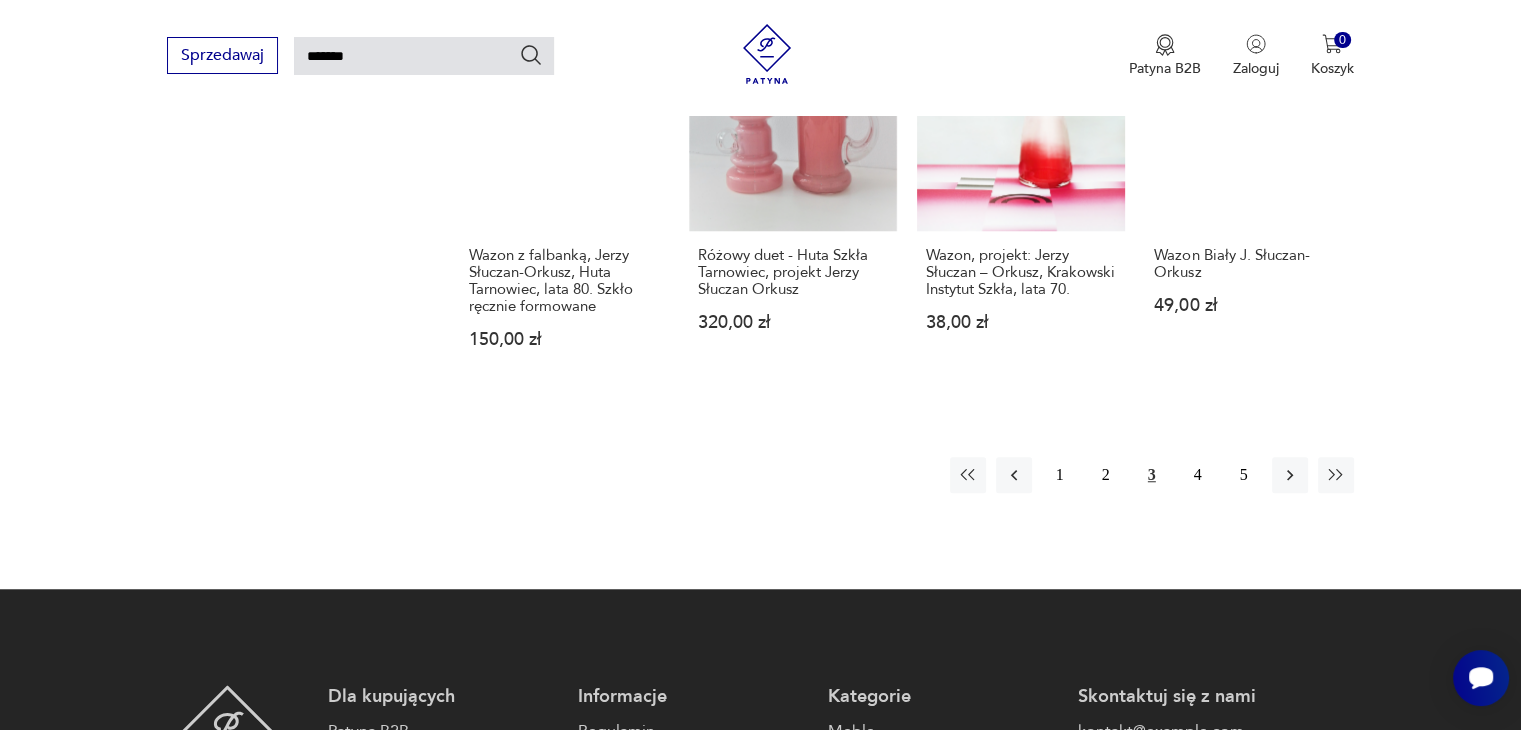 scroll, scrollTop: 1571, scrollLeft: 0, axis: vertical 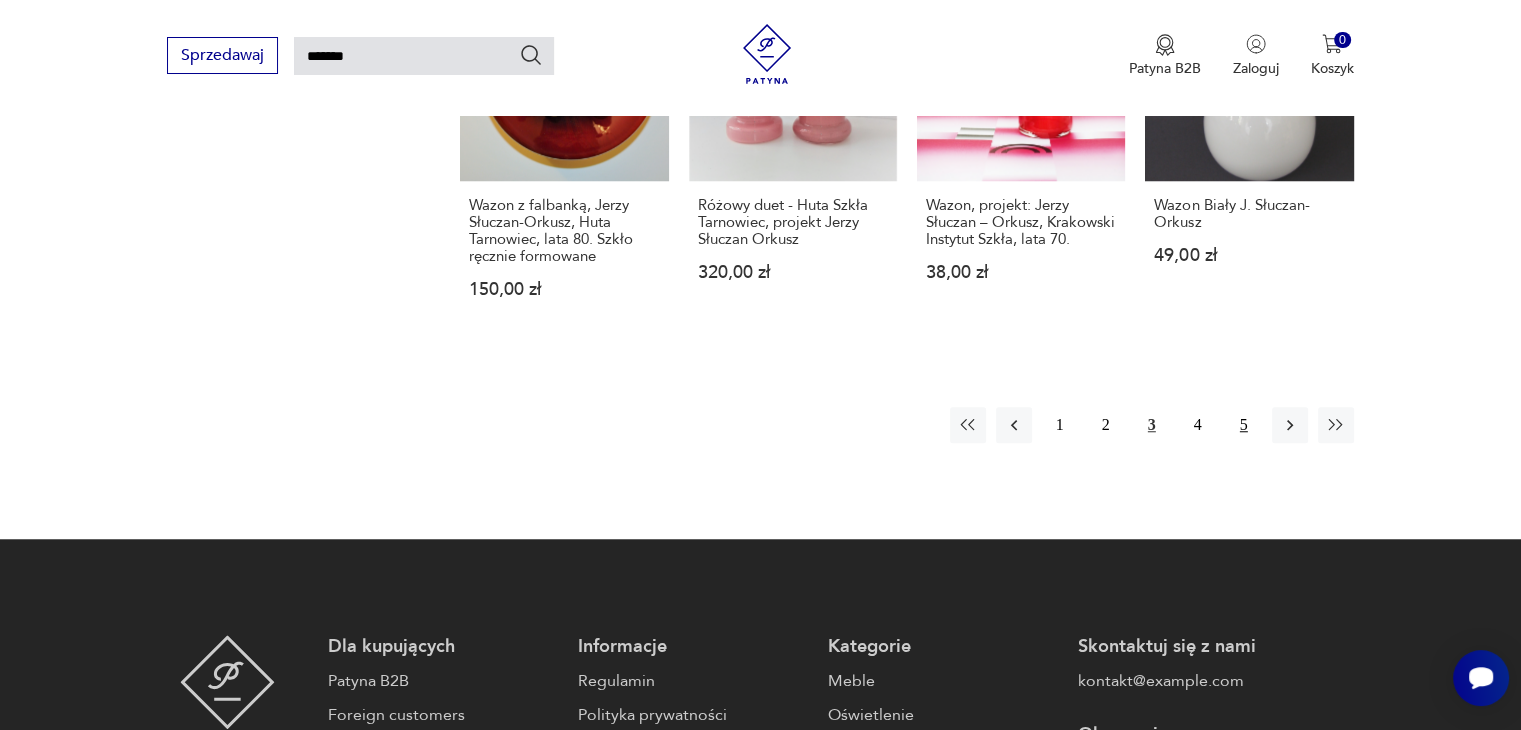 click on "5" at bounding box center (1244, 425) 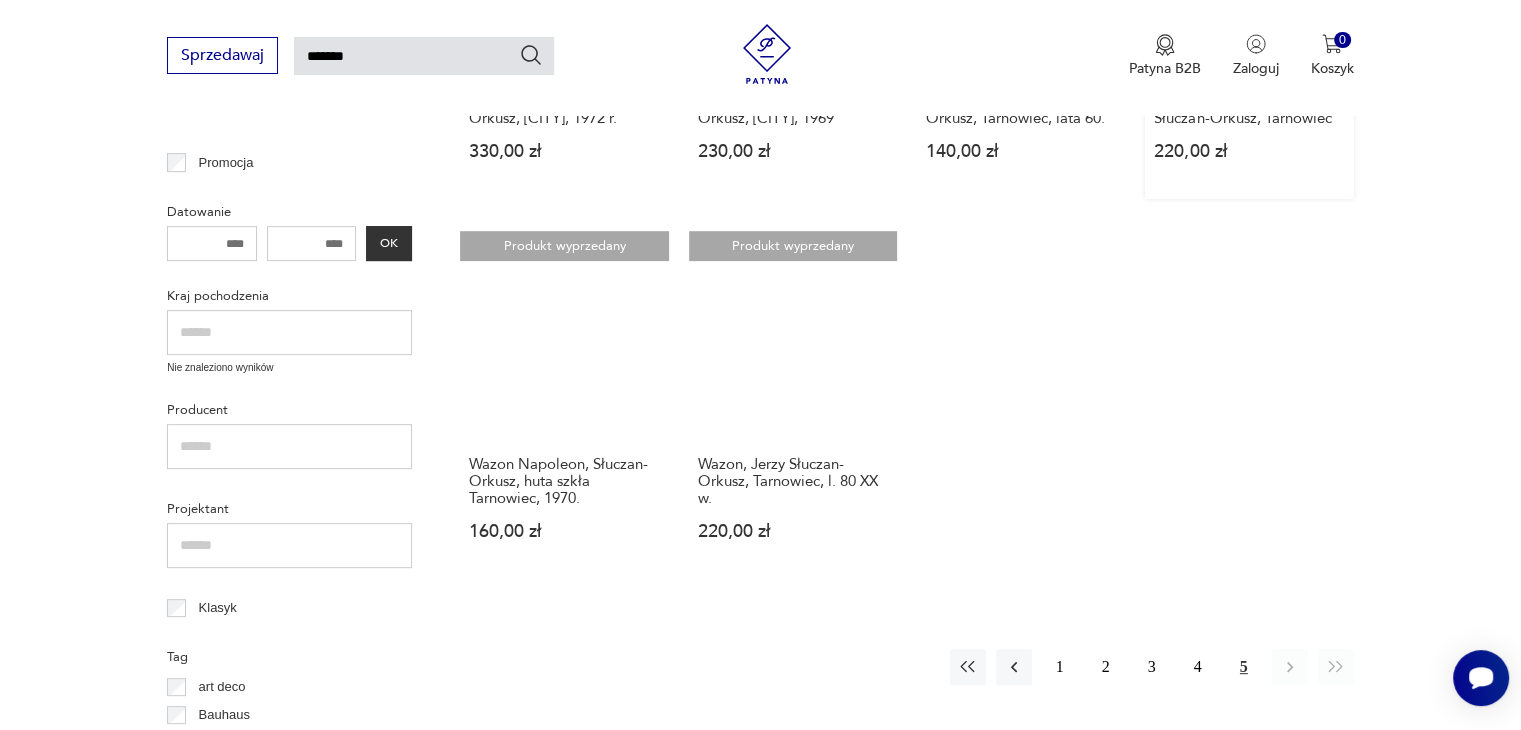 scroll, scrollTop: 71, scrollLeft: 0, axis: vertical 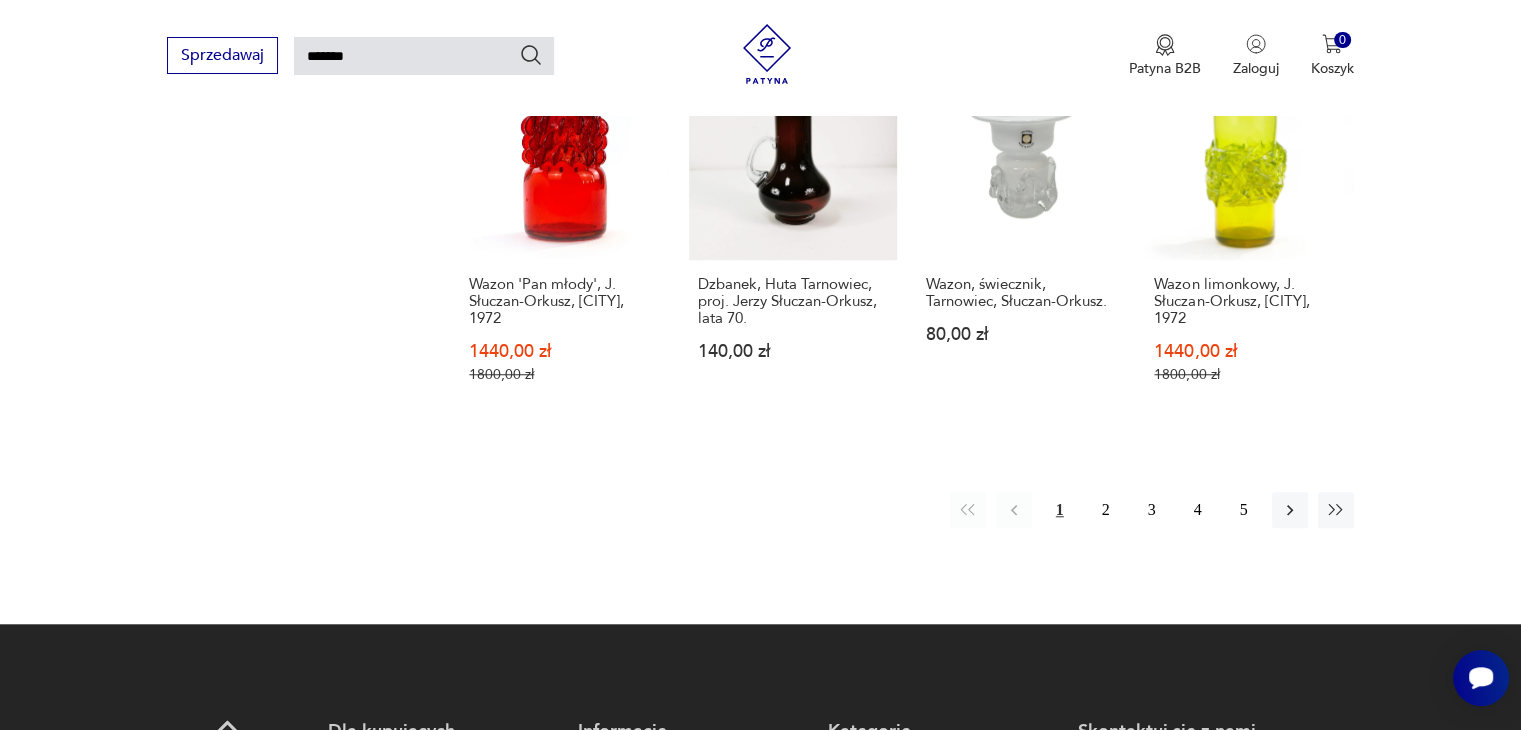 type 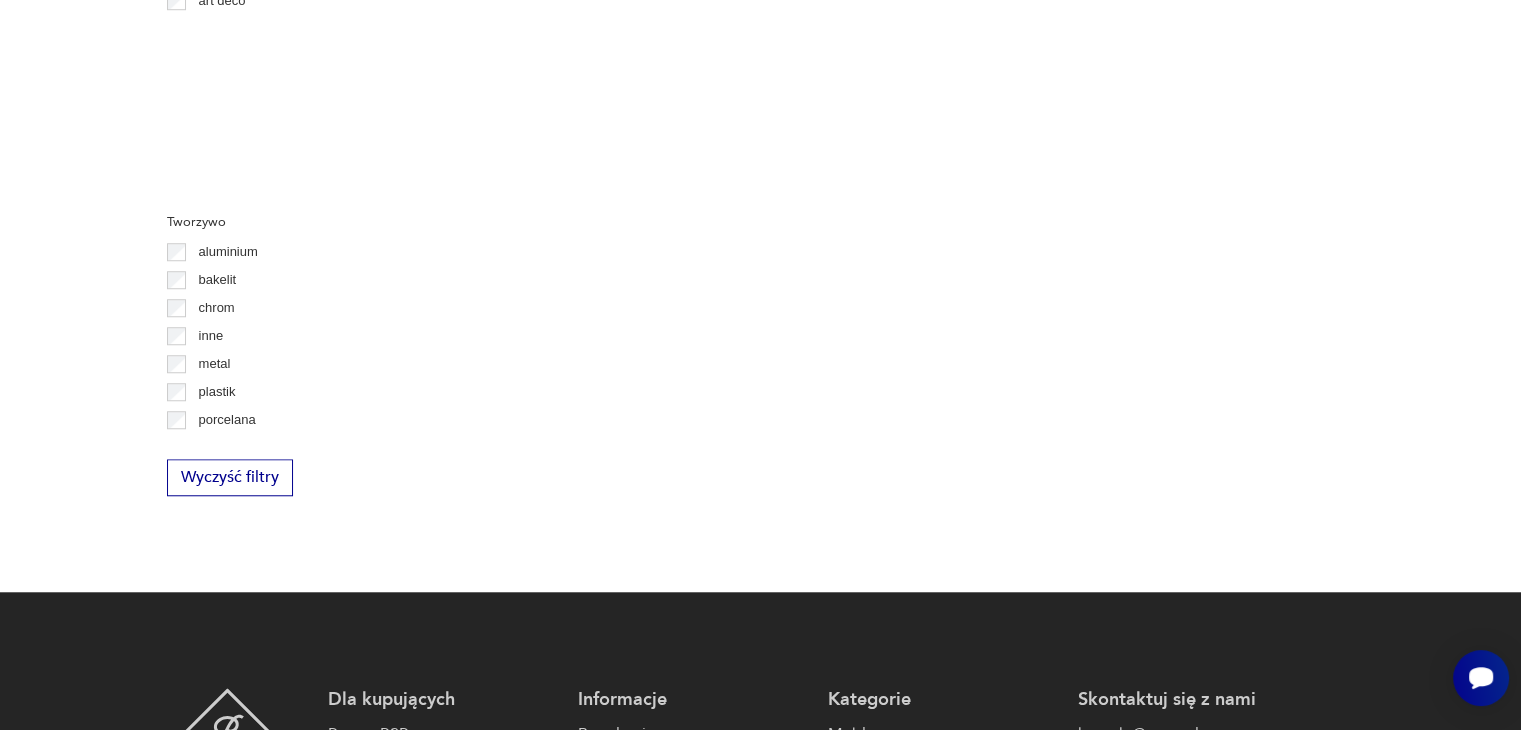 scroll, scrollTop: 0, scrollLeft: 0, axis: both 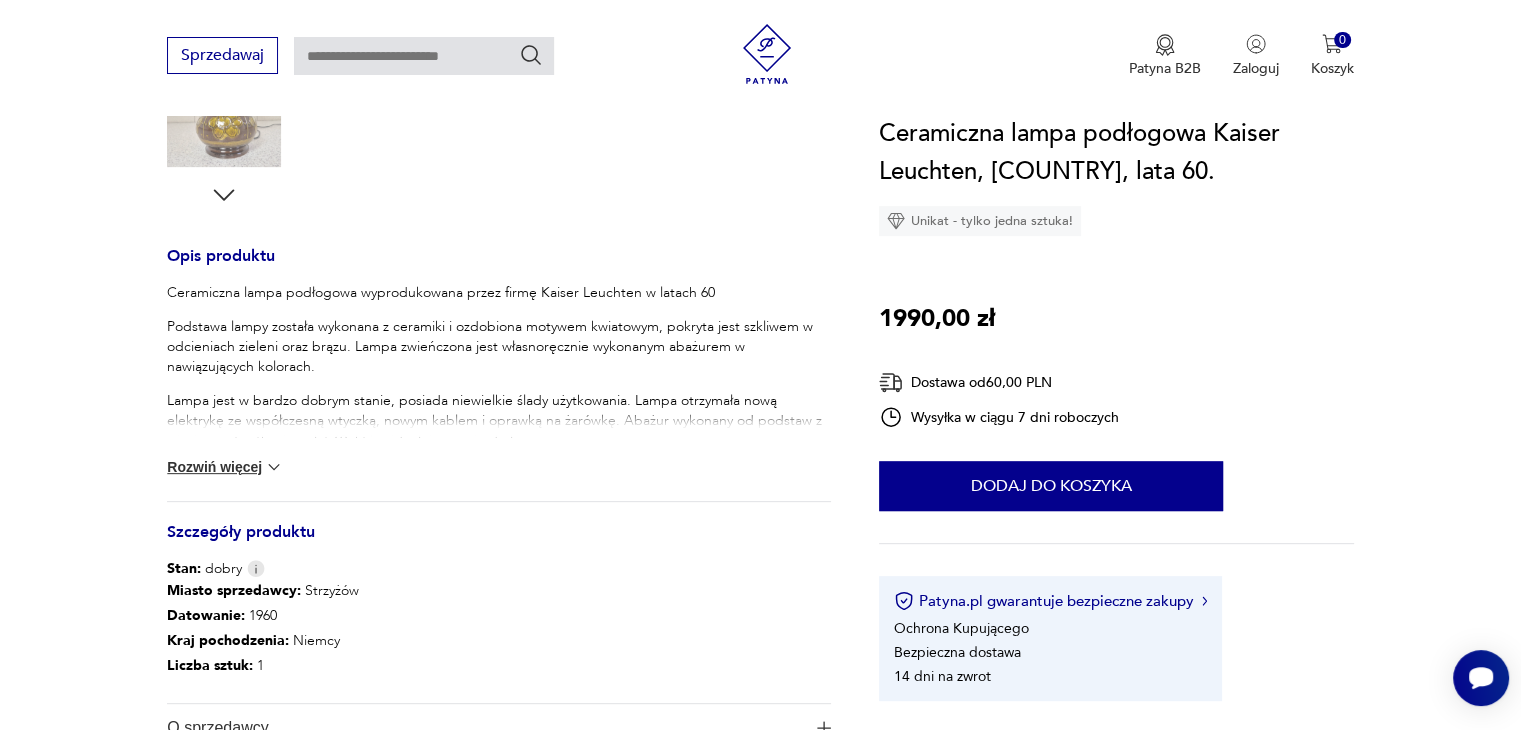 click at bounding box center (274, 467) 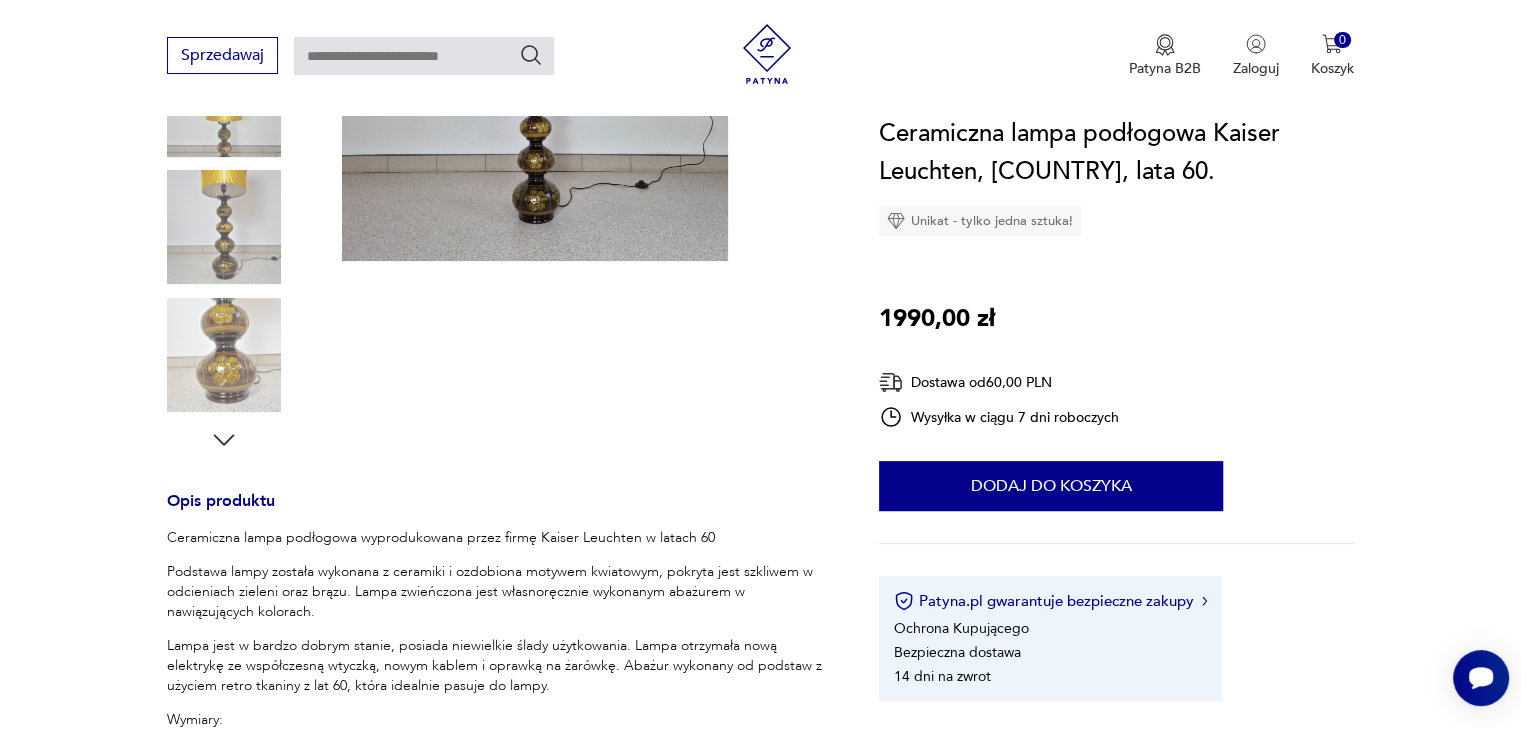 scroll, scrollTop: 100, scrollLeft: 0, axis: vertical 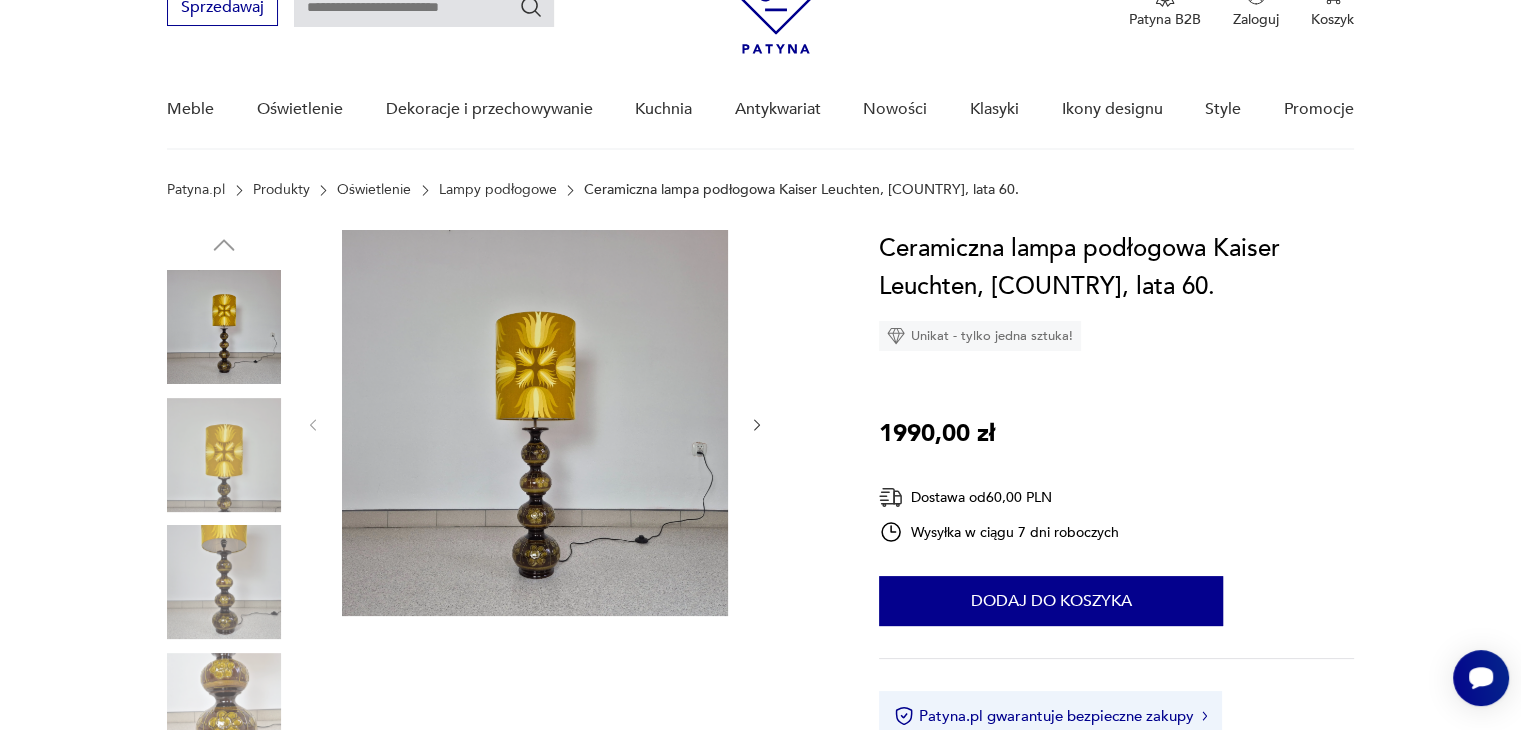 click 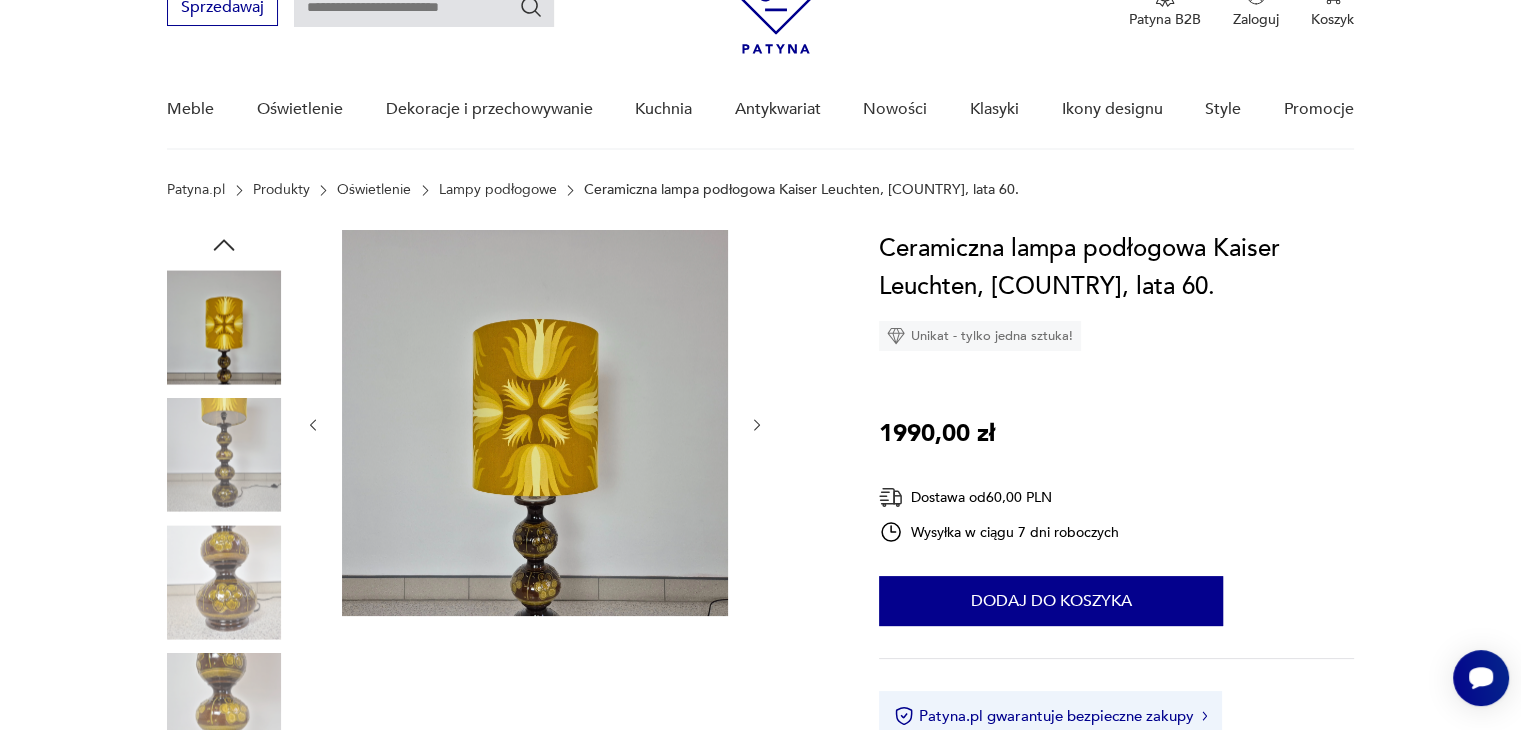 click 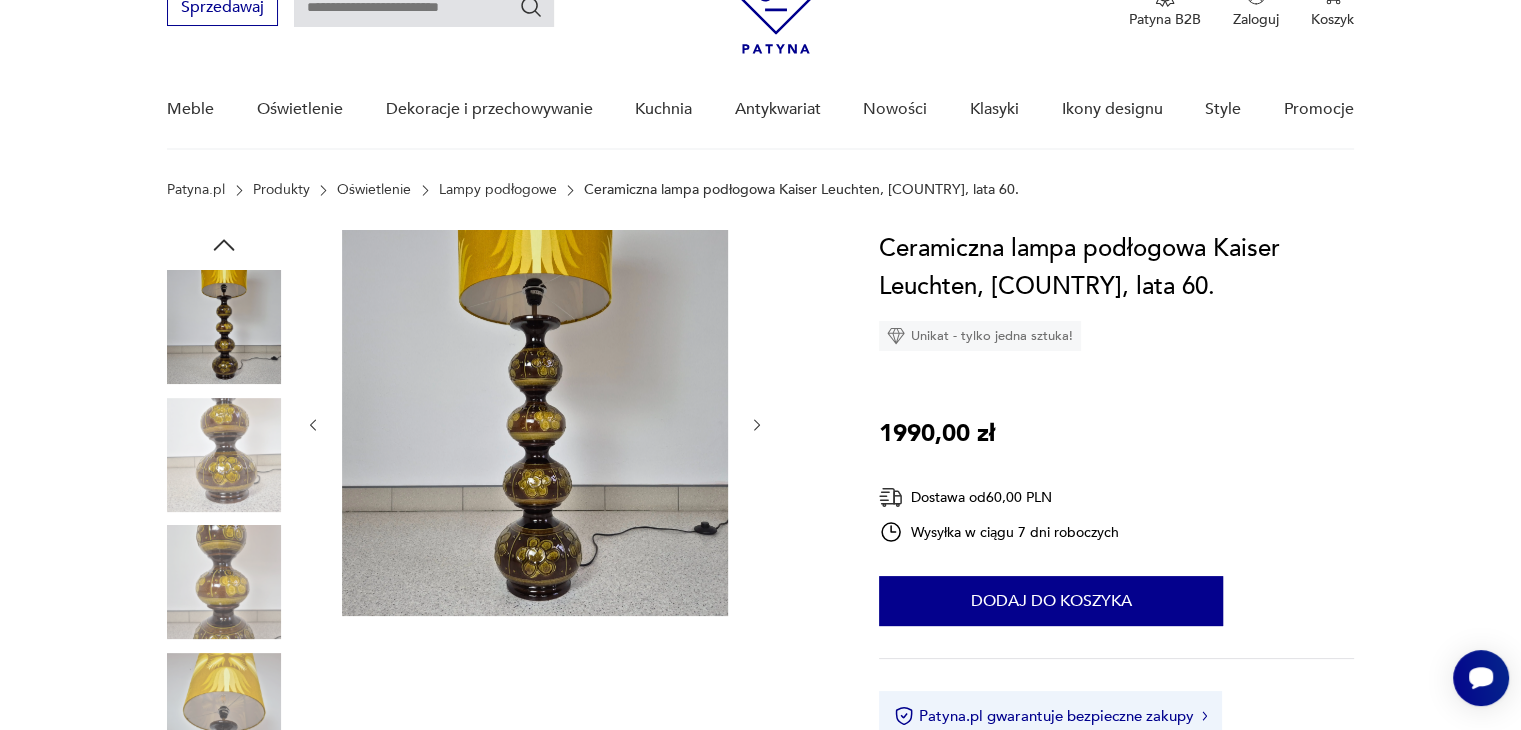 click 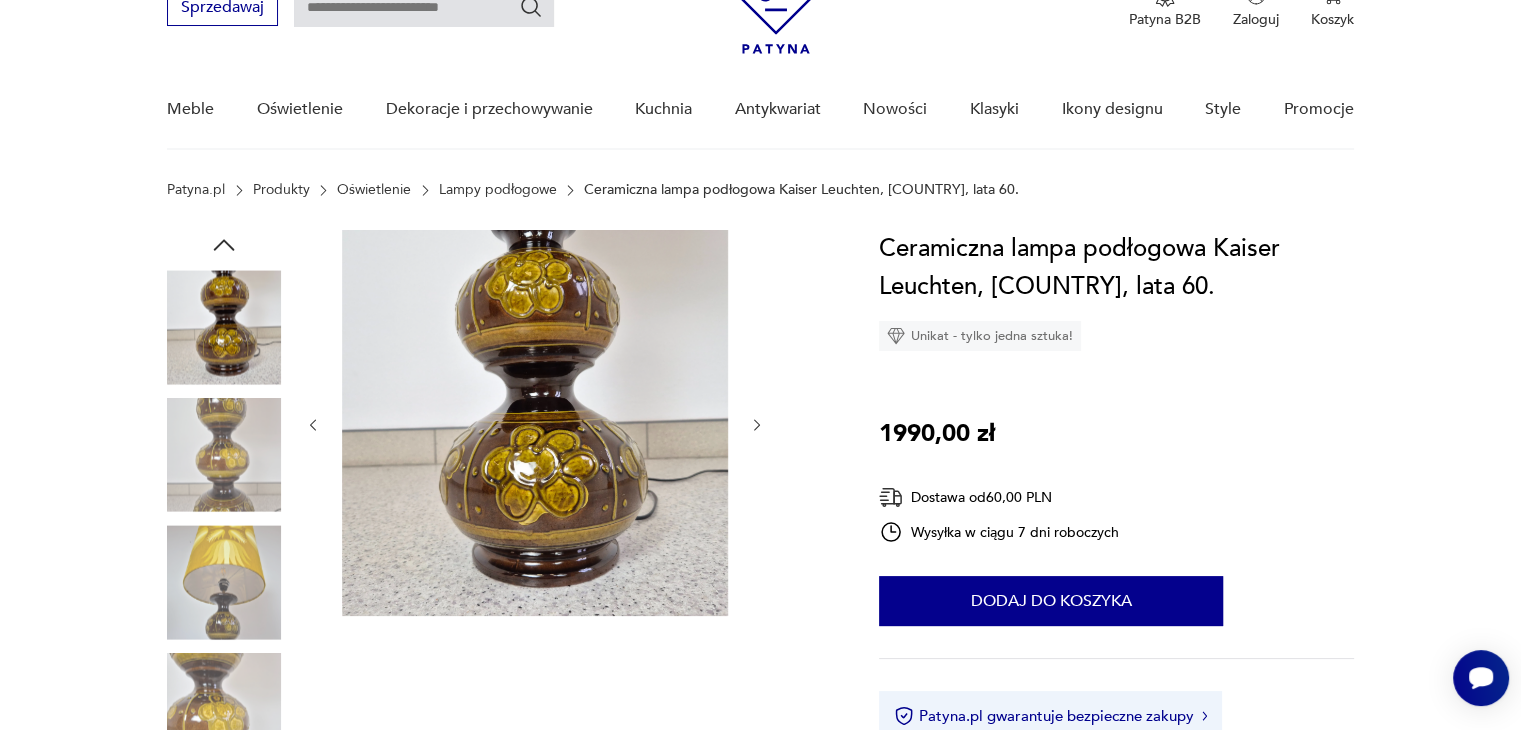 click 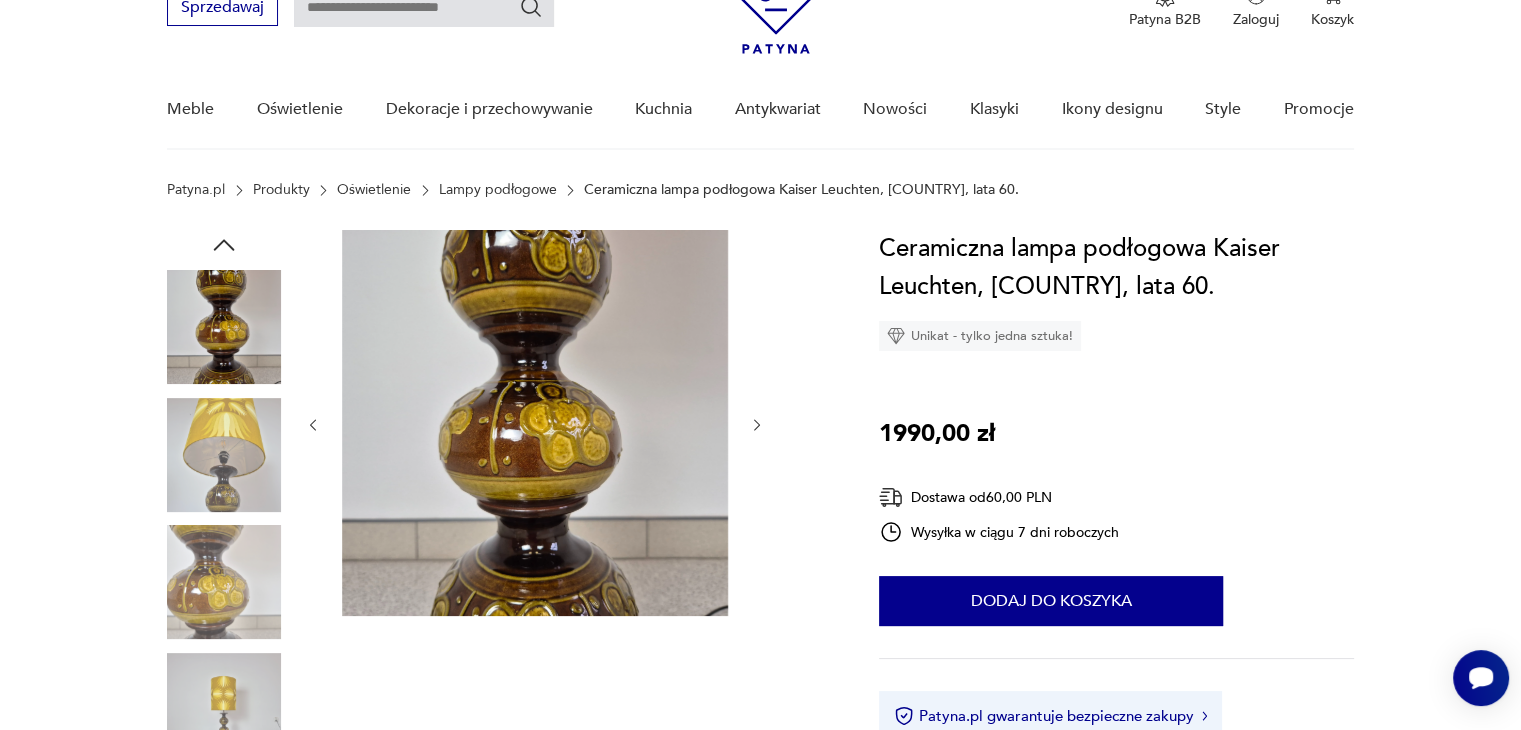 click 